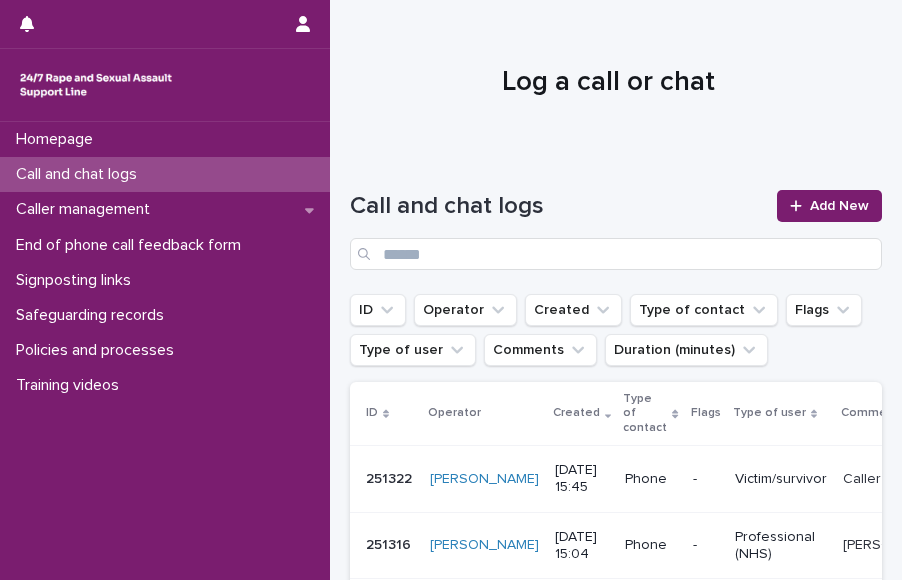 scroll, scrollTop: 0, scrollLeft: 0, axis: both 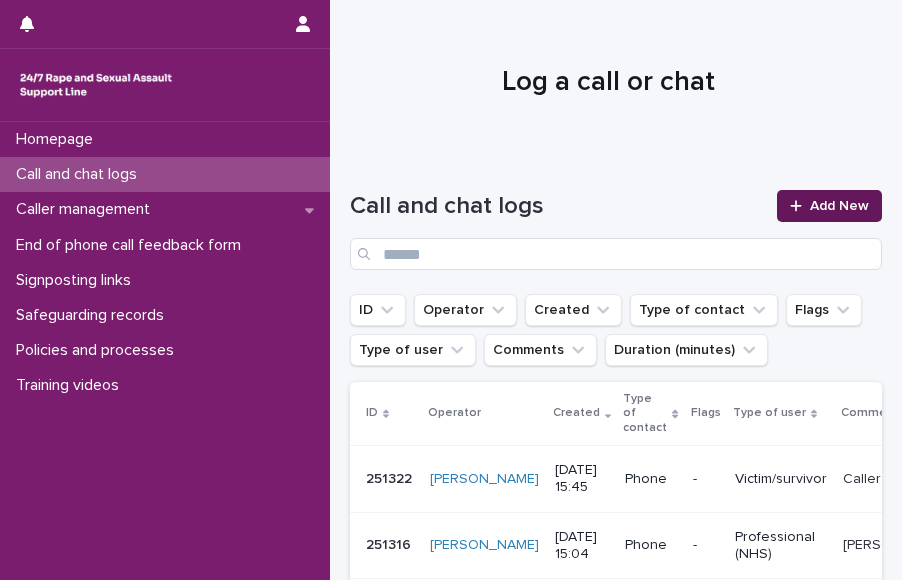 click on "Add New" at bounding box center [829, 206] 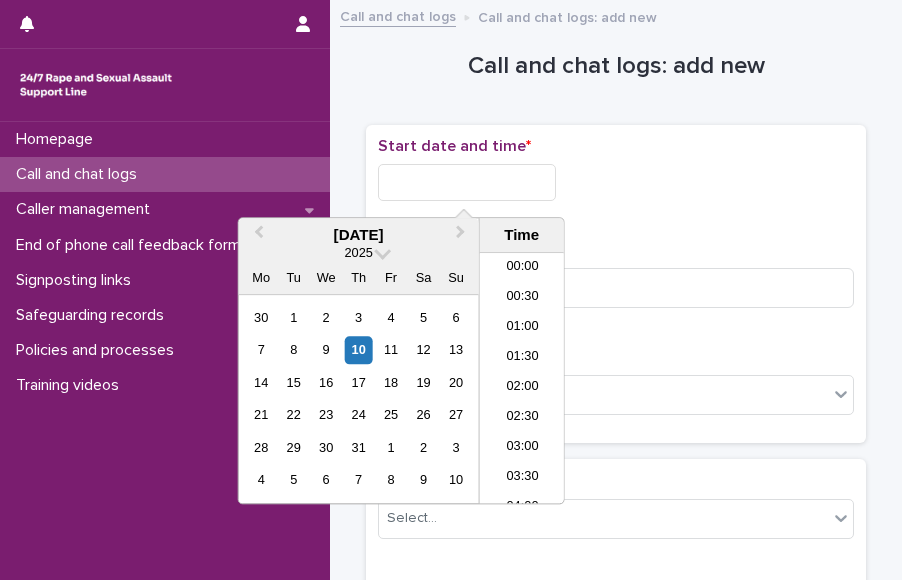 click at bounding box center [467, 182] 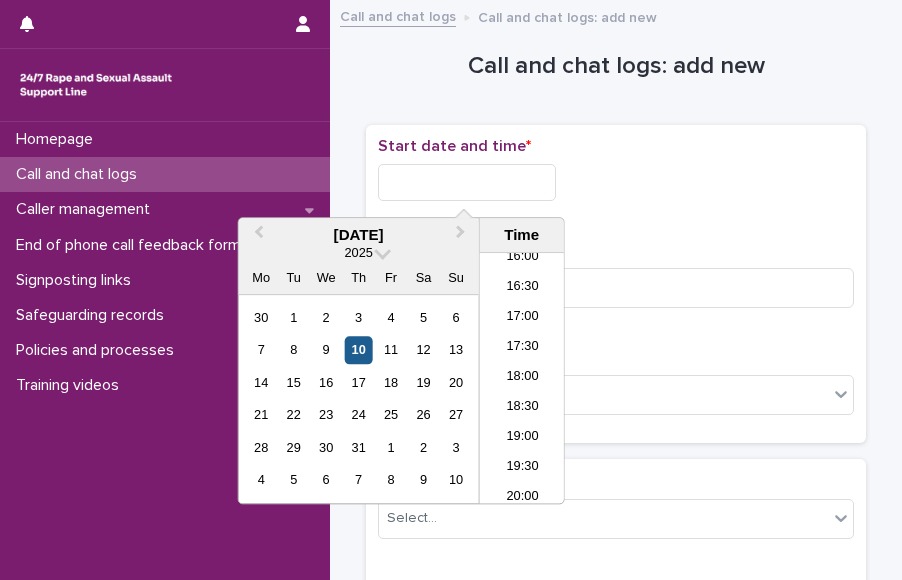 click on "10" at bounding box center (358, 350) 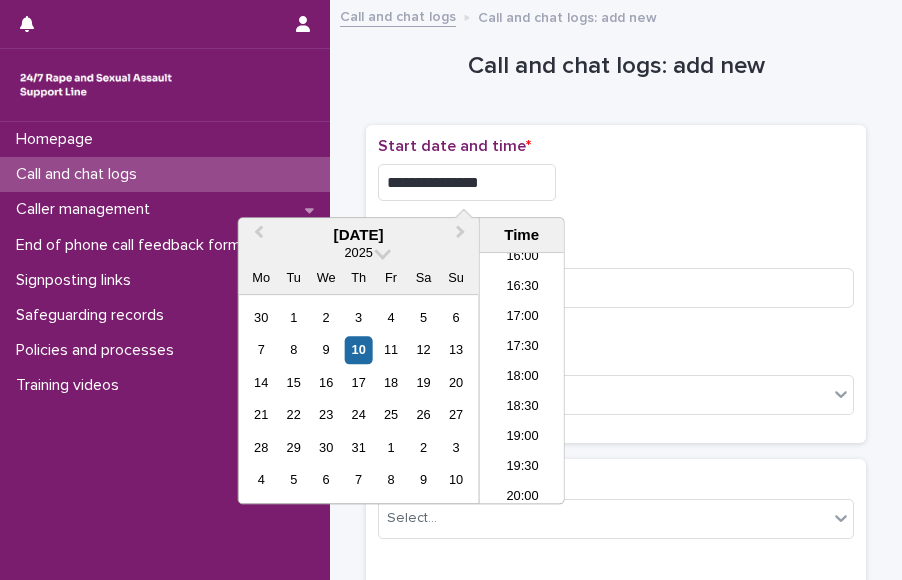 click on "**********" at bounding box center (467, 182) 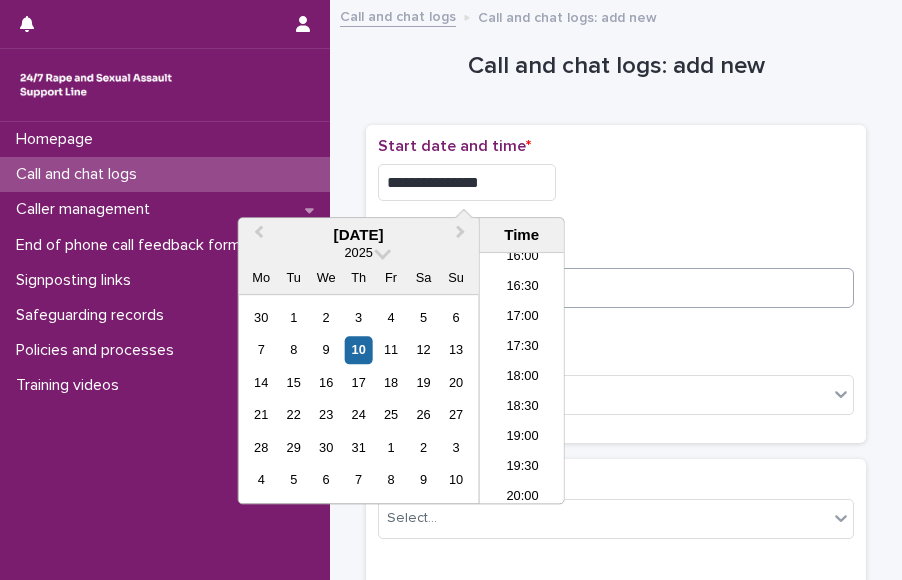 type on "**********" 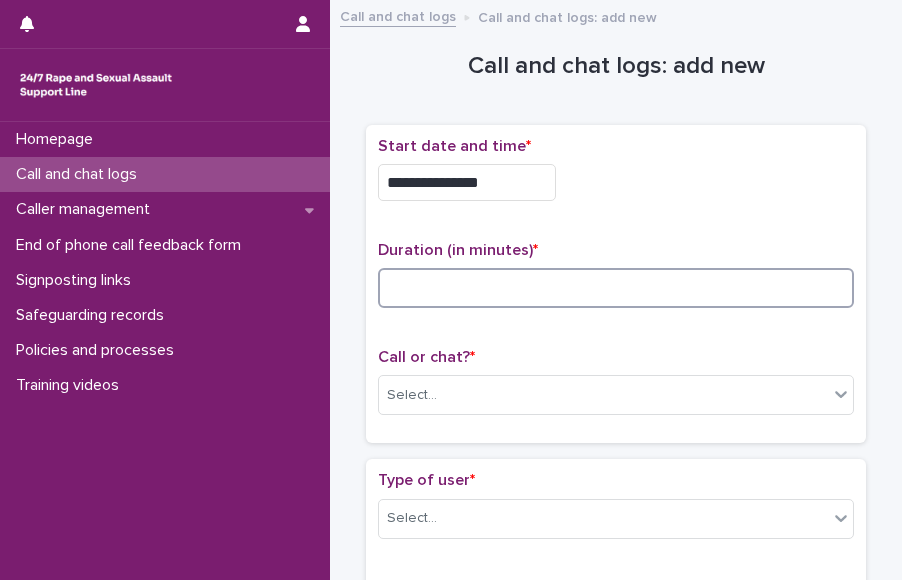 click at bounding box center (616, 288) 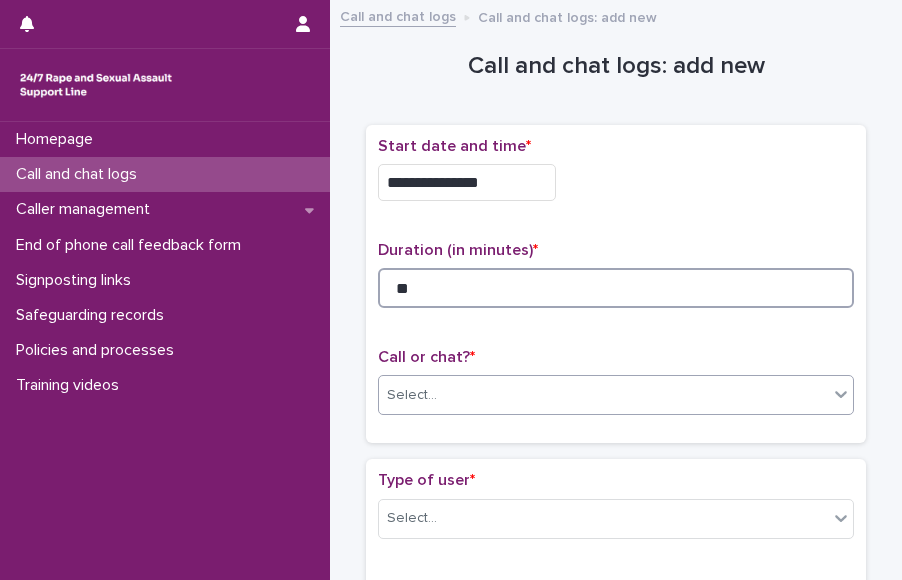 type on "**" 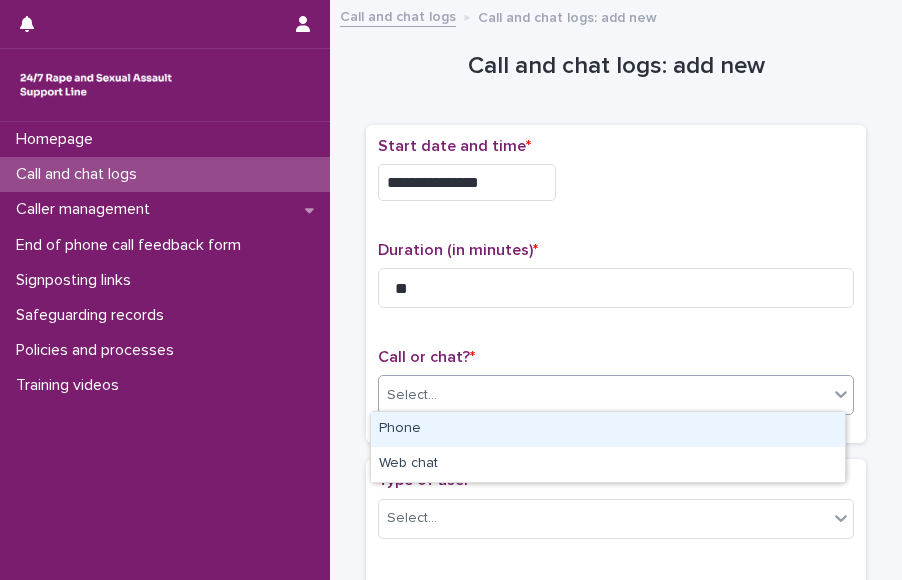 click on "Select..." at bounding box center (603, 395) 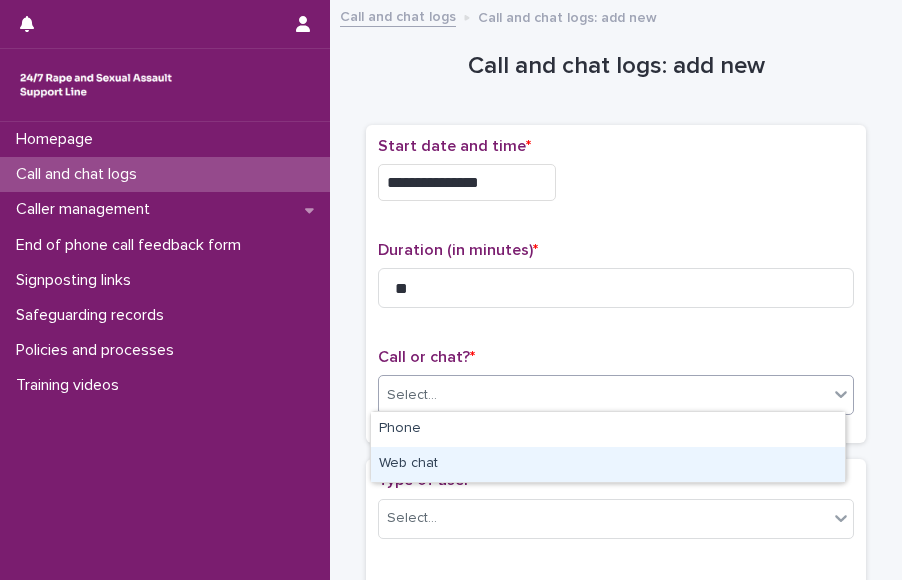 click on "Web chat" at bounding box center (608, 464) 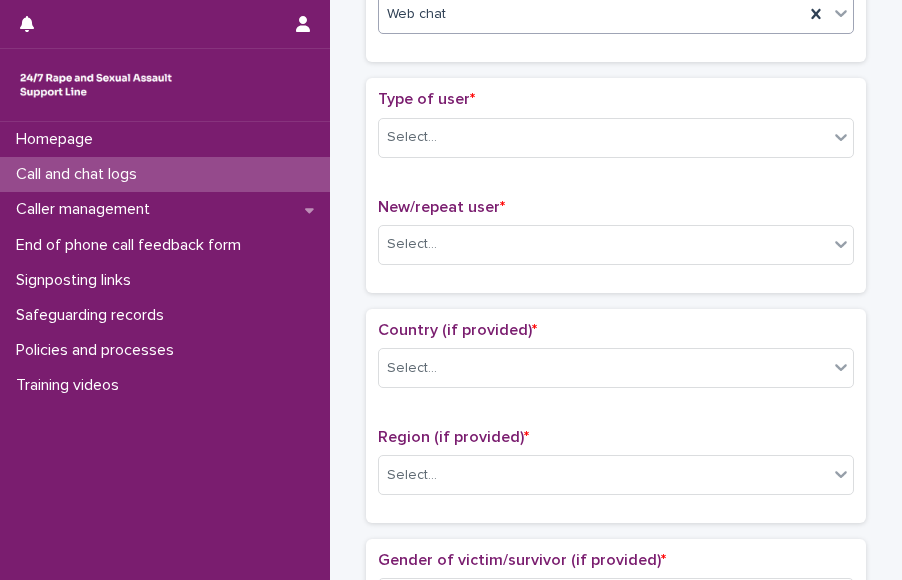 scroll, scrollTop: 384, scrollLeft: 0, axis: vertical 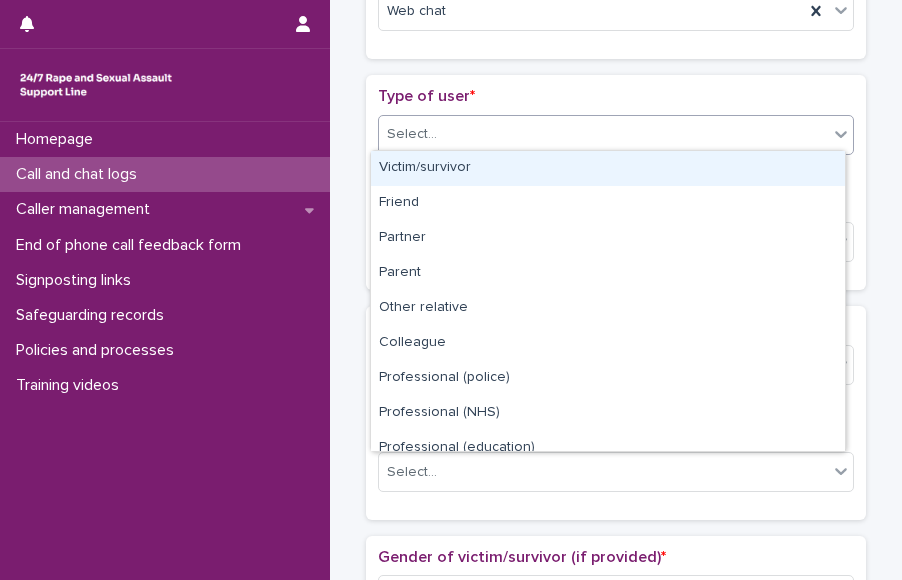 click on "Select..." at bounding box center (603, 134) 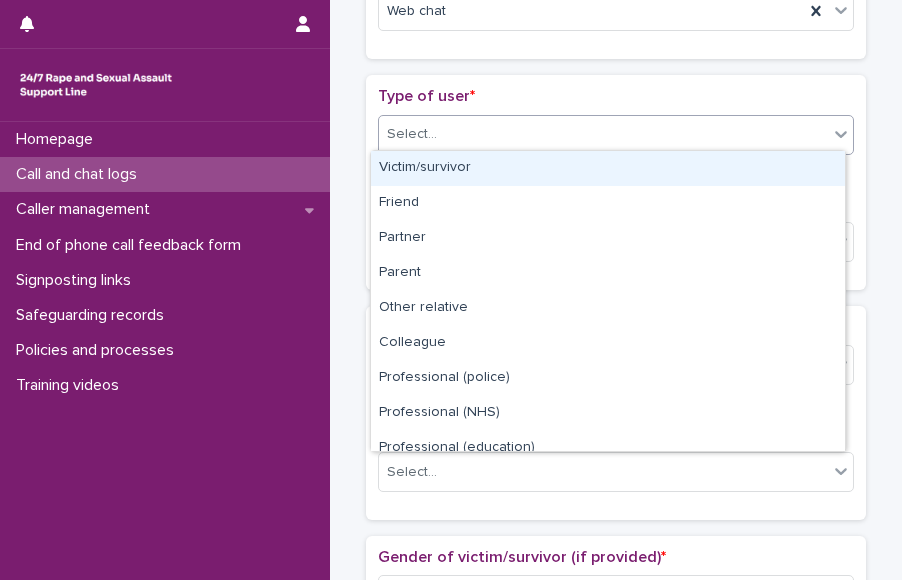 click on "Victim/survivor" at bounding box center (608, 168) 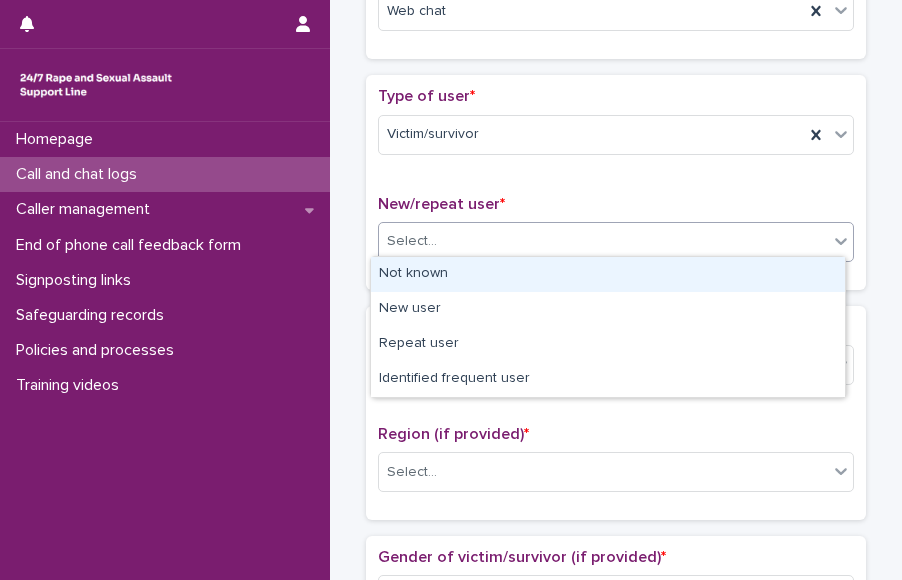 click on "Select..." at bounding box center (603, 241) 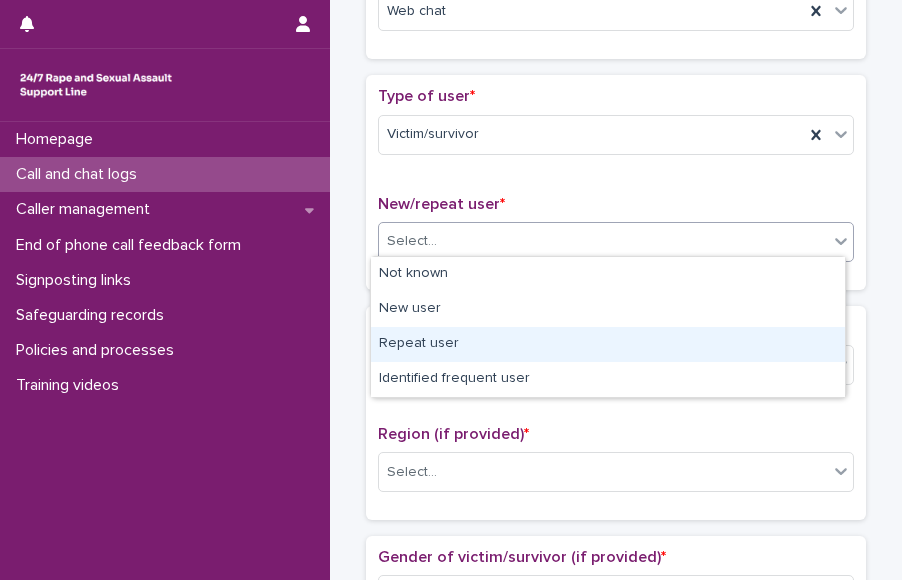 click on "Repeat user" at bounding box center [608, 344] 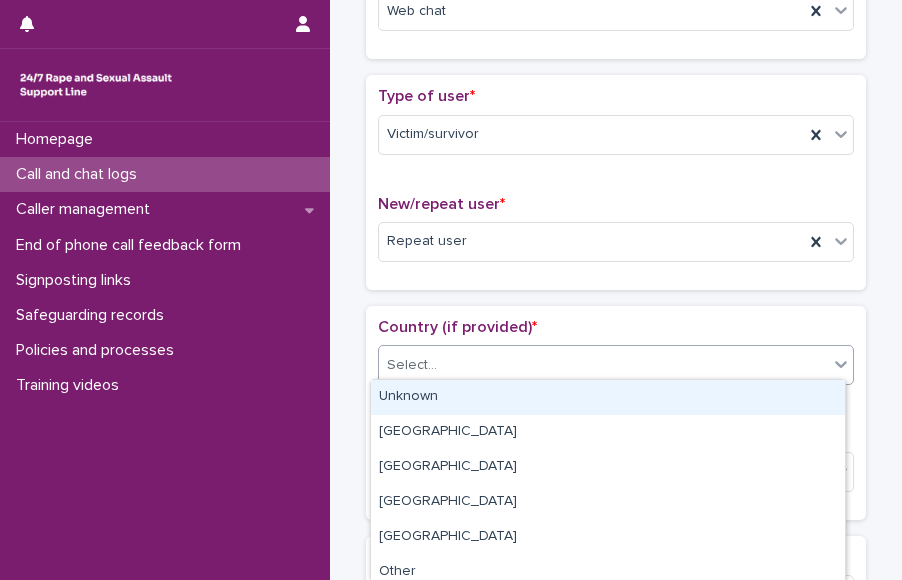drag, startPoint x: 466, startPoint y: 355, endPoint x: 448, endPoint y: 409, distance: 56.920998 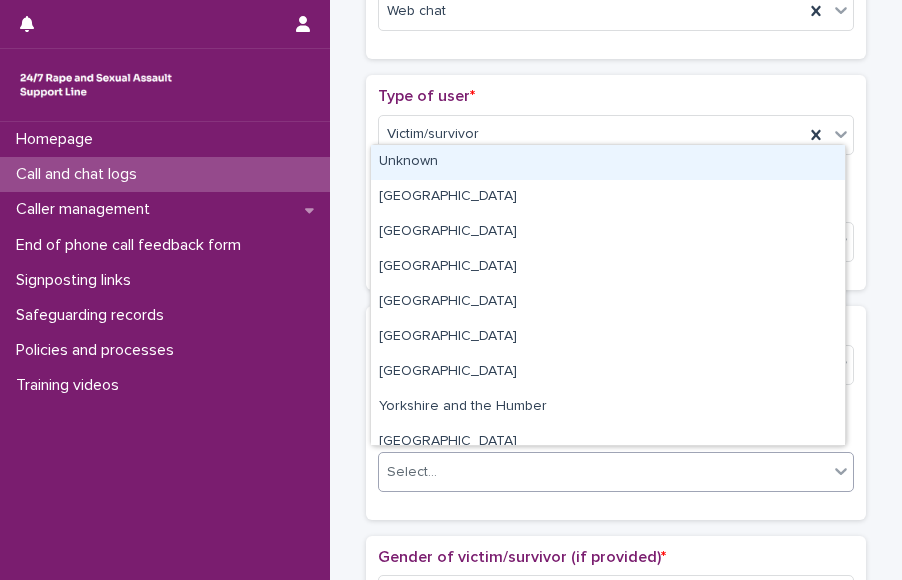 click on "Select..." at bounding box center [603, 472] 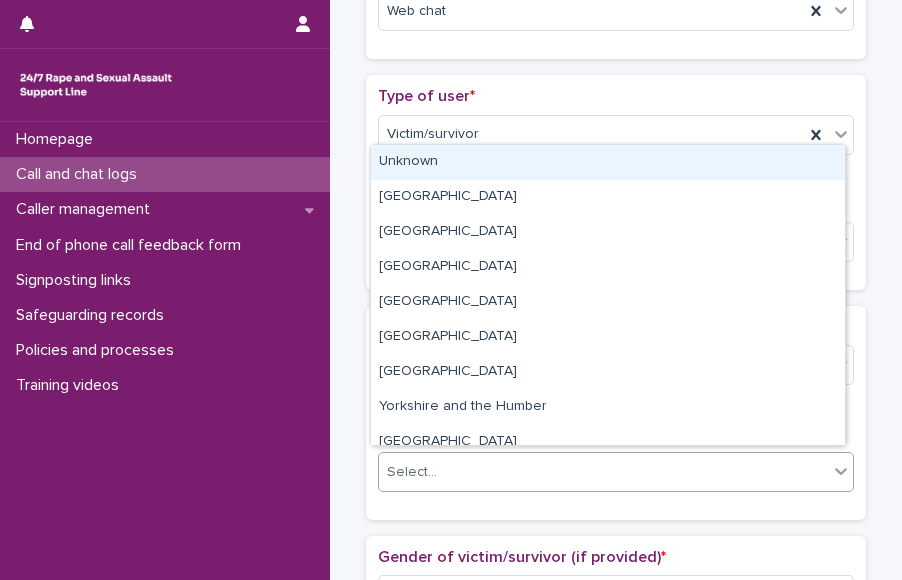 drag, startPoint x: 475, startPoint y: 297, endPoint x: 492, endPoint y: 153, distance: 145 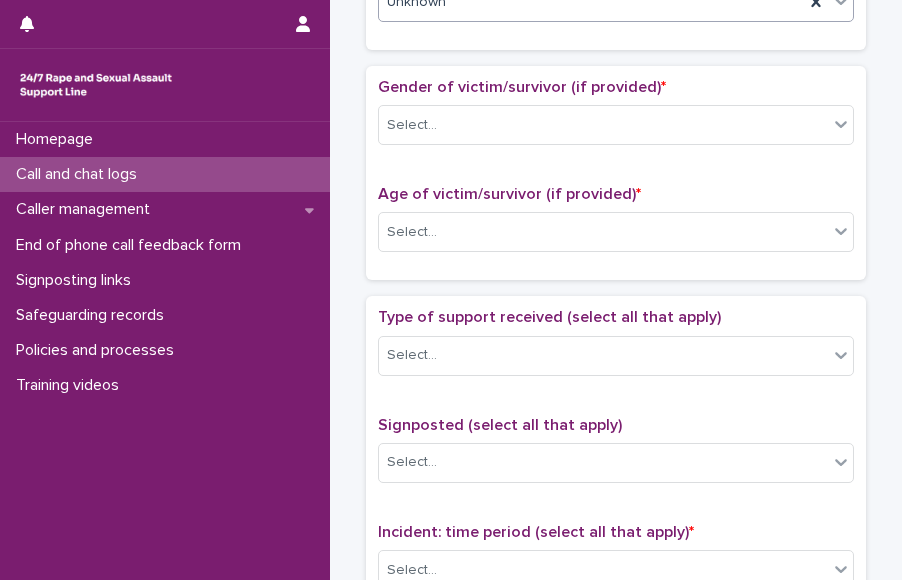 scroll, scrollTop: 876, scrollLeft: 0, axis: vertical 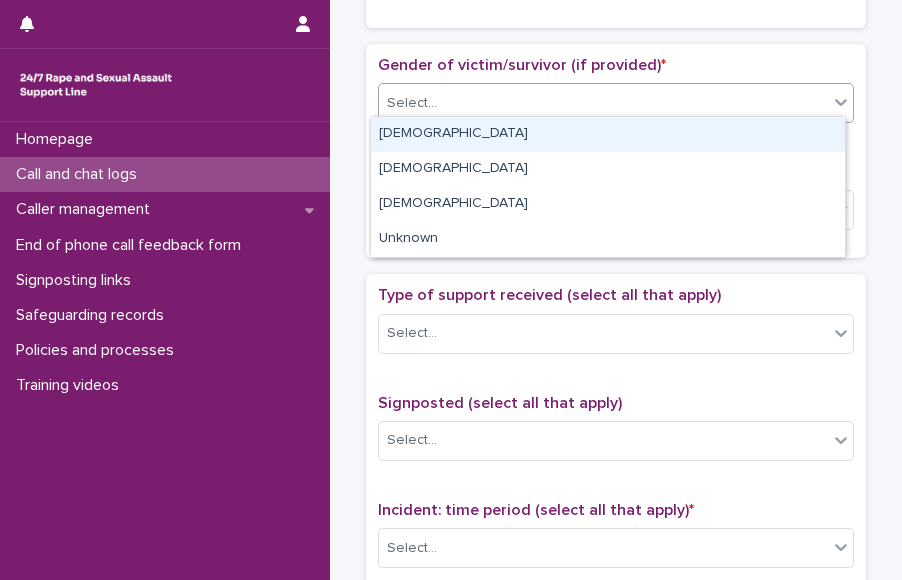 click on "Select..." at bounding box center (603, 103) 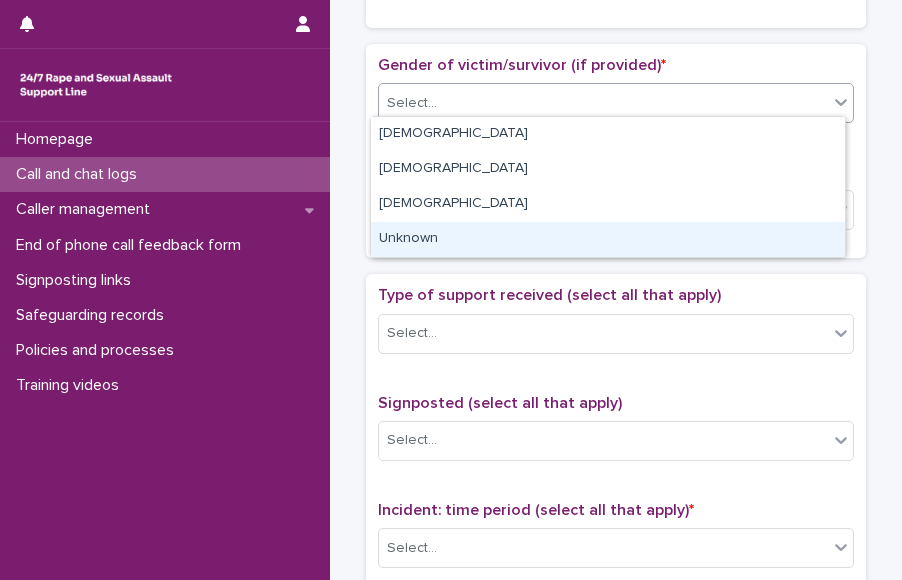 click on "Unknown" at bounding box center (608, 239) 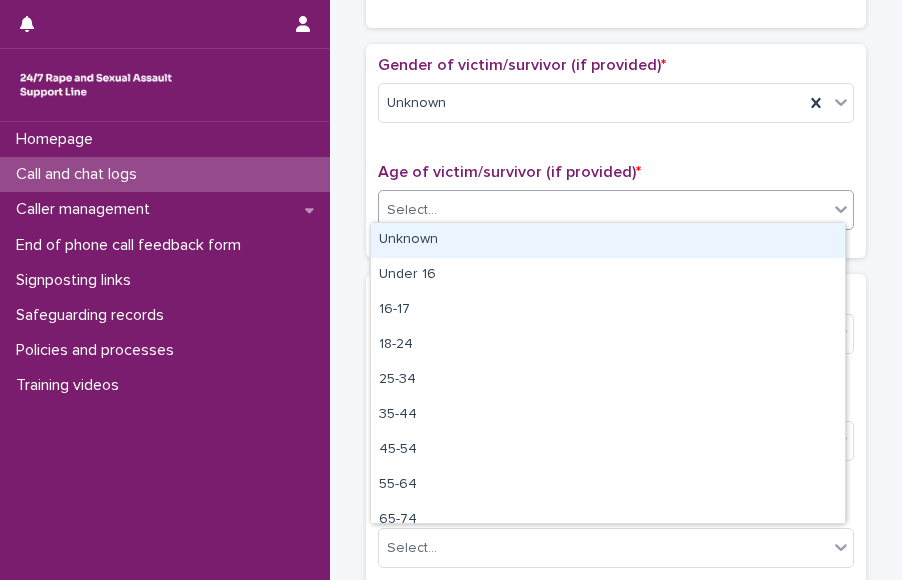 click on "Select..." at bounding box center [603, 210] 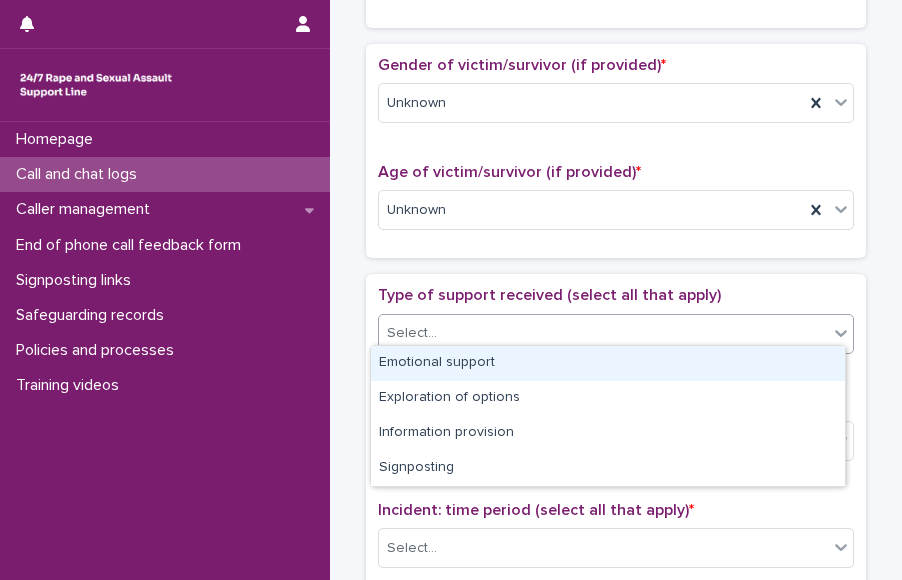 click on "Select..." at bounding box center (603, 333) 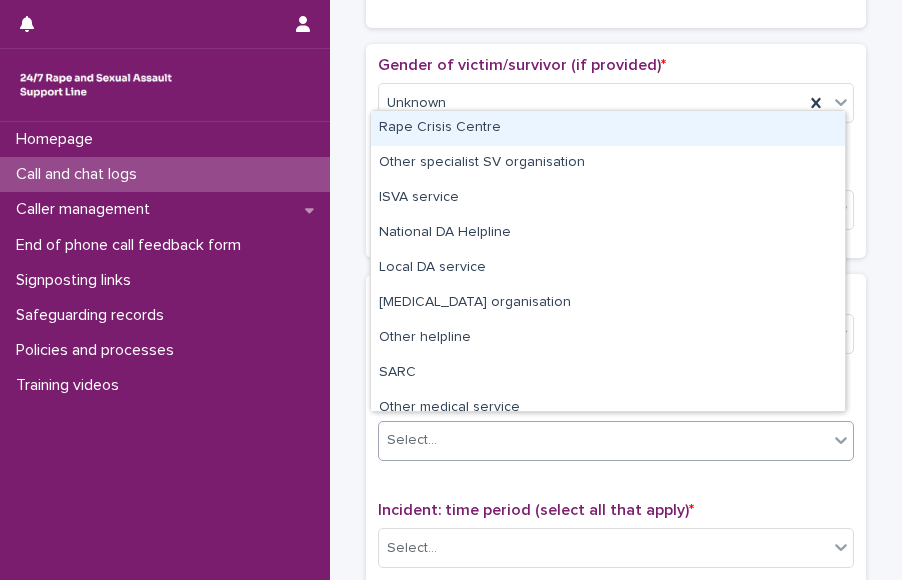 click on "Select..." at bounding box center (603, 440) 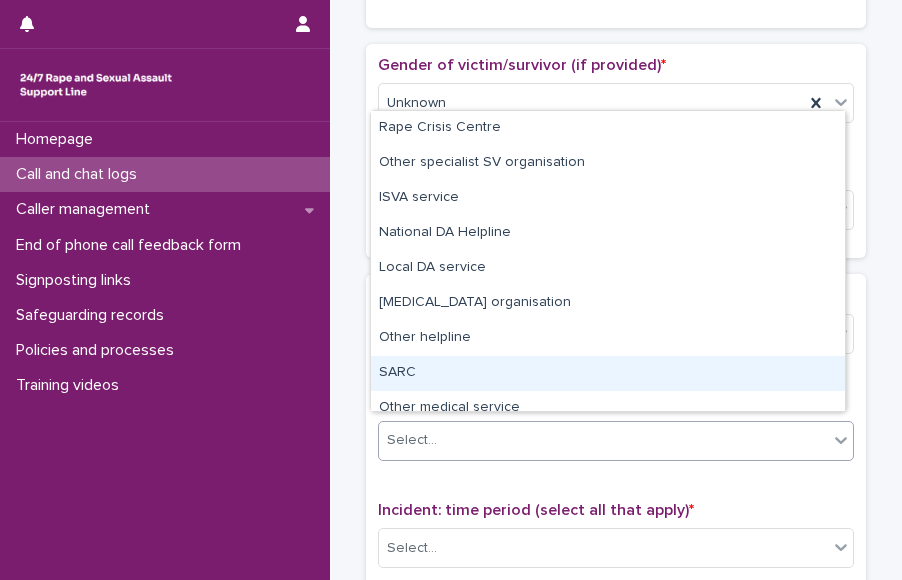 click on "**********" at bounding box center (616, 209) 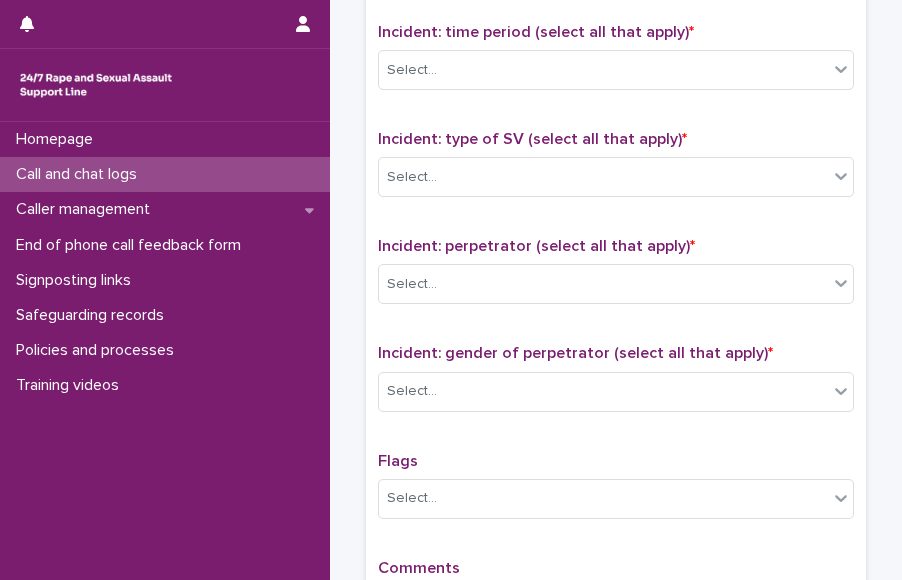 scroll, scrollTop: 1346, scrollLeft: 0, axis: vertical 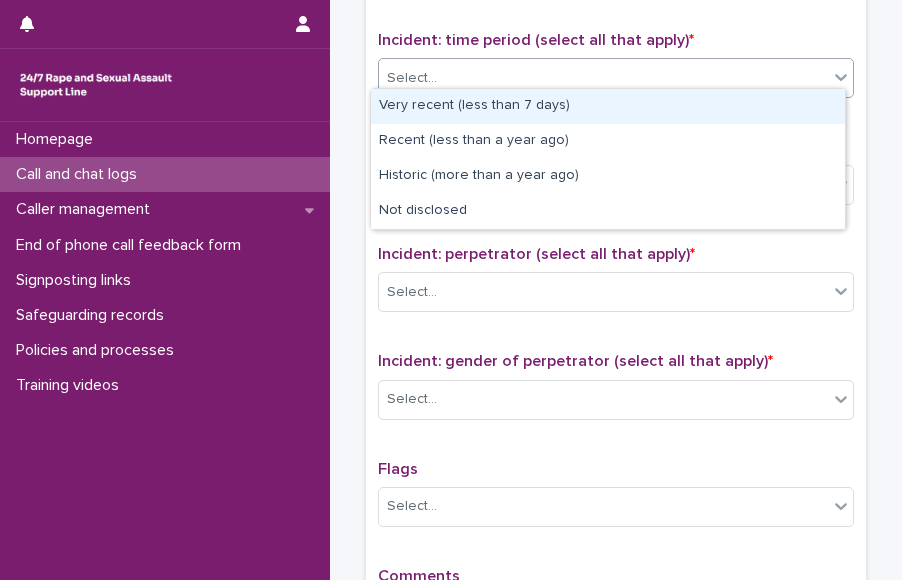 click on "Select..." at bounding box center (603, 78) 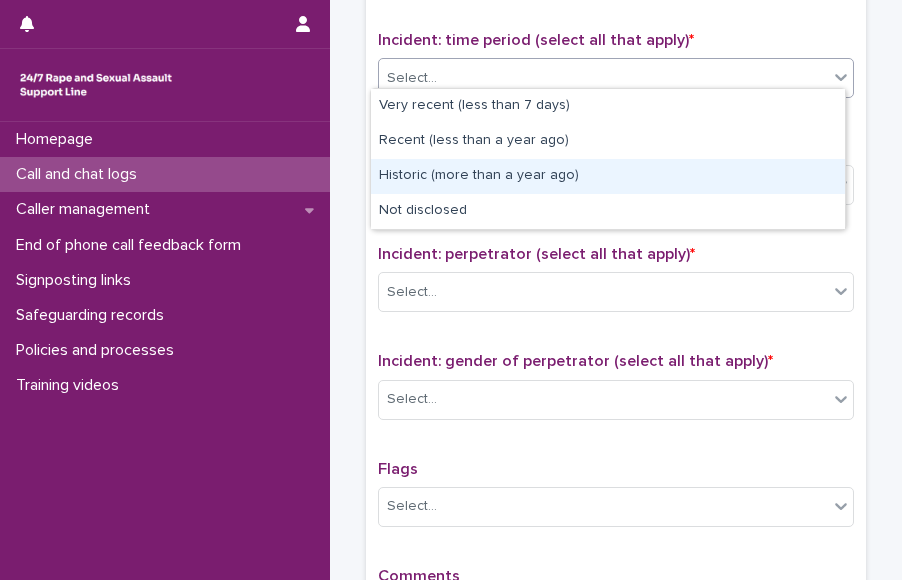 click on "Historic (more than a year ago)" at bounding box center (608, 176) 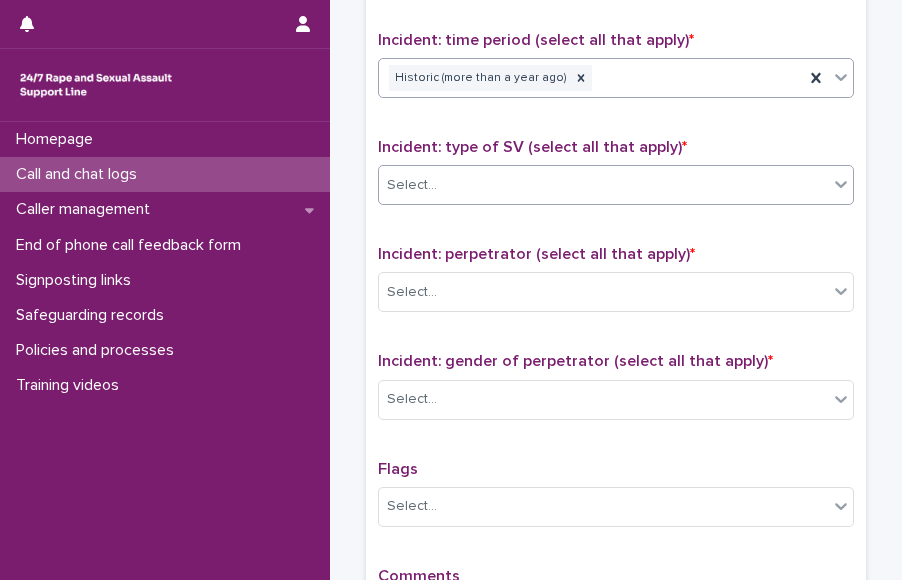 click on "Select..." at bounding box center (603, 185) 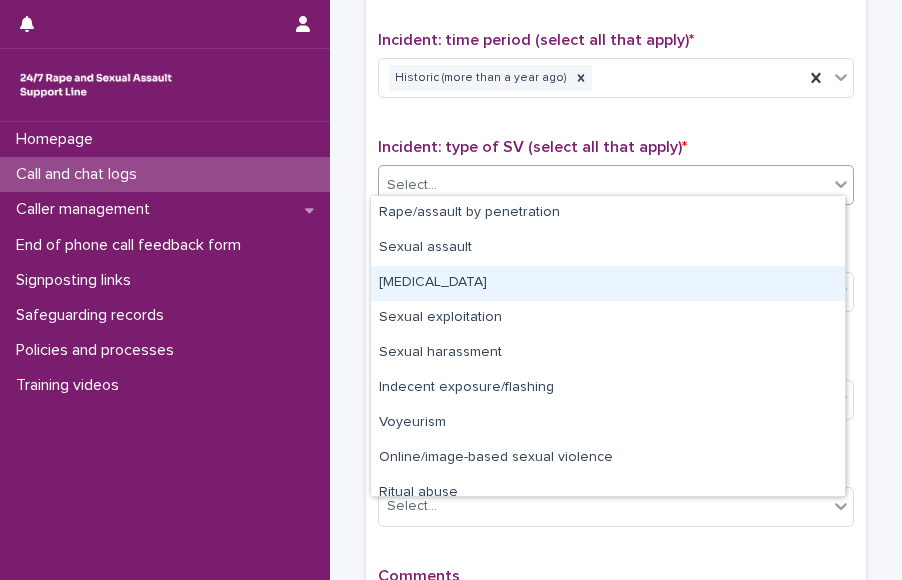 click on "[MEDICAL_DATA]" at bounding box center [608, 283] 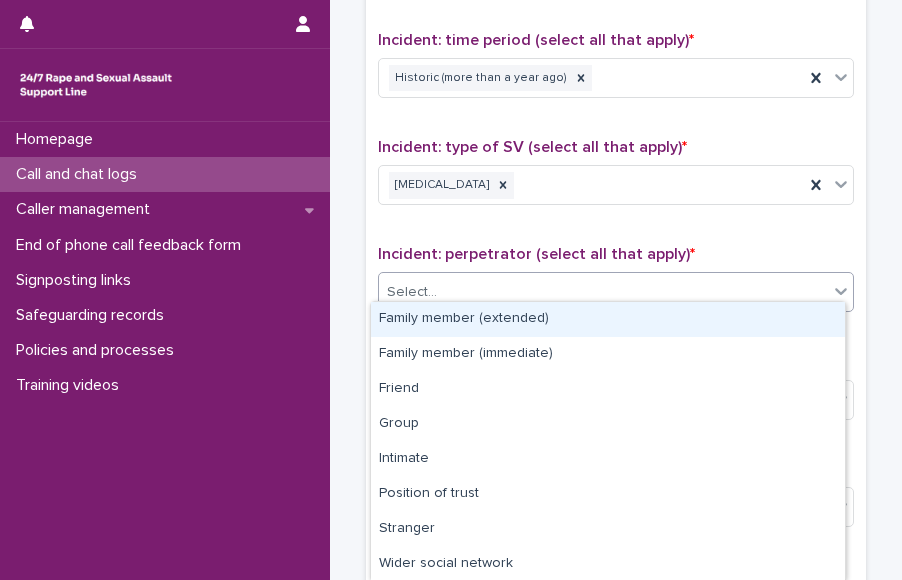 click on "Select..." at bounding box center [603, 292] 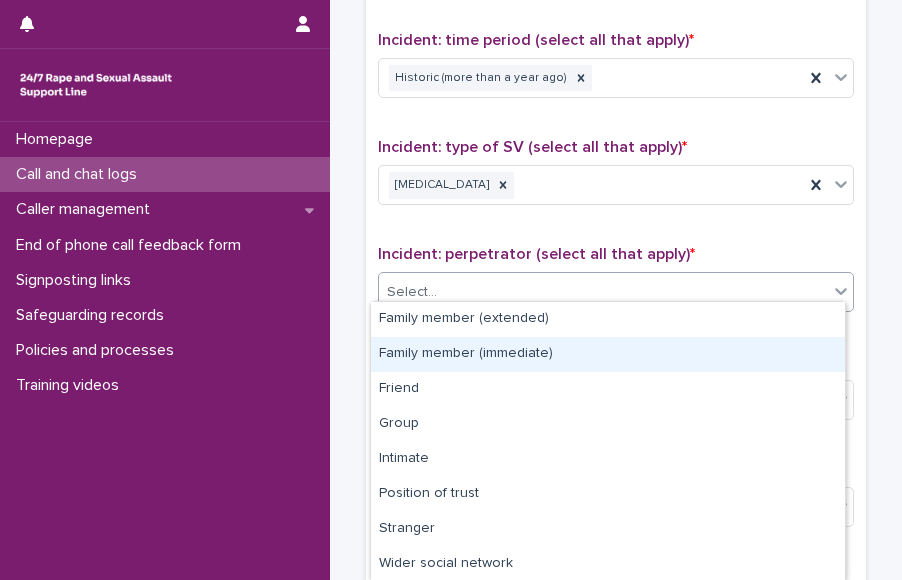 click on "Family member (immediate)" at bounding box center (608, 354) 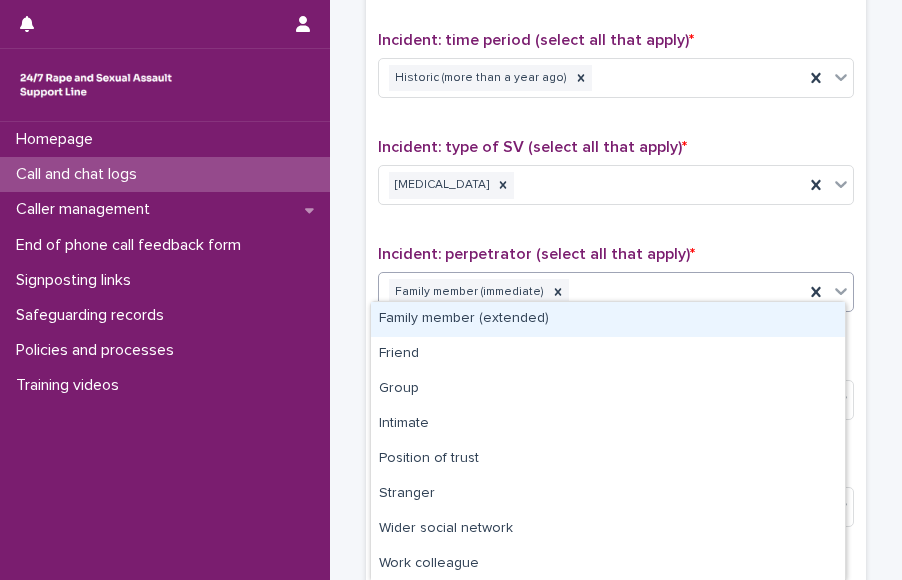 click 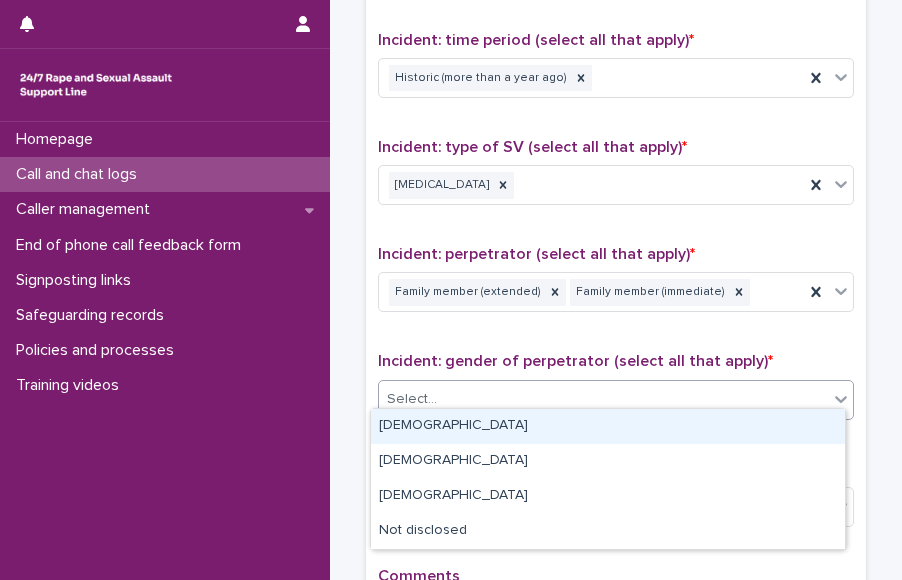 click on "Select..." at bounding box center [603, 399] 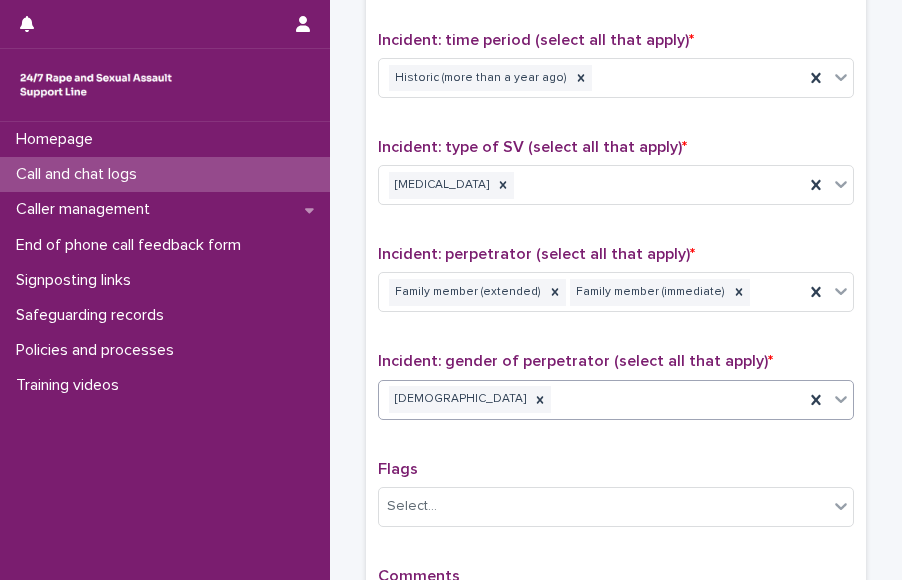 scroll, scrollTop: 1622, scrollLeft: 0, axis: vertical 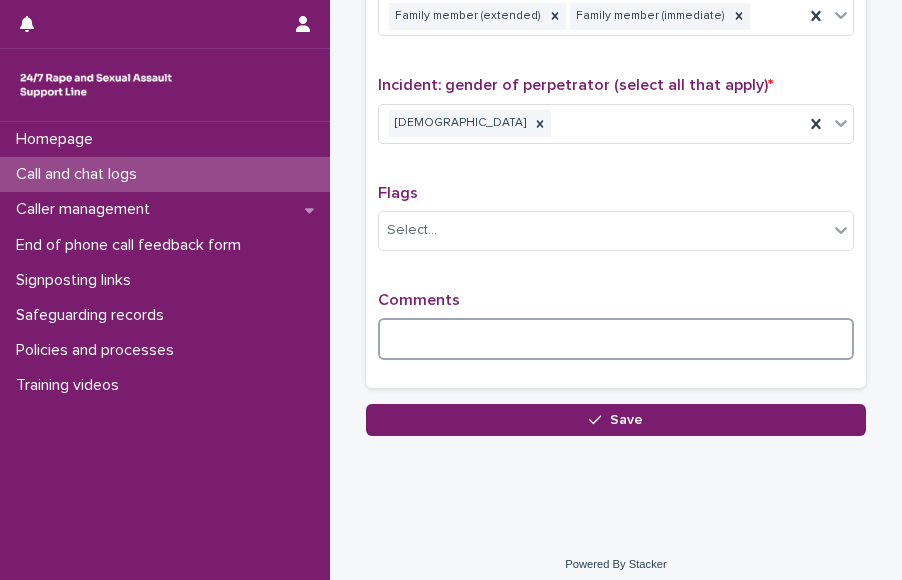 click at bounding box center (616, 339) 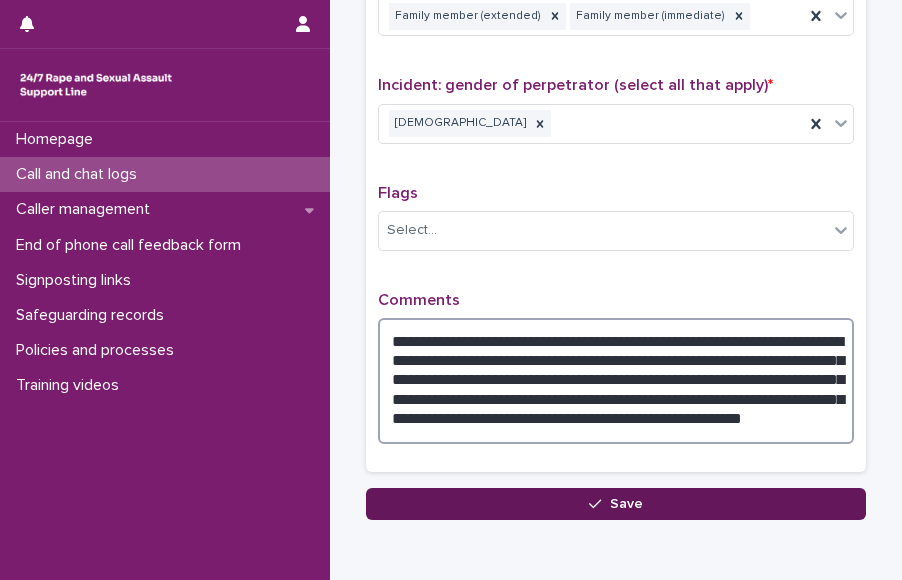 type on "**********" 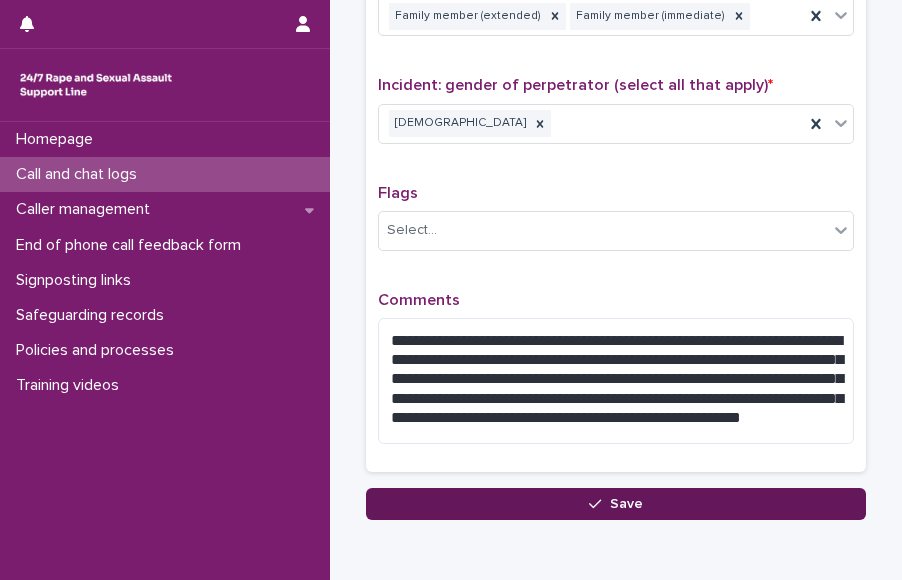 click on "Save" at bounding box center [616, 504] 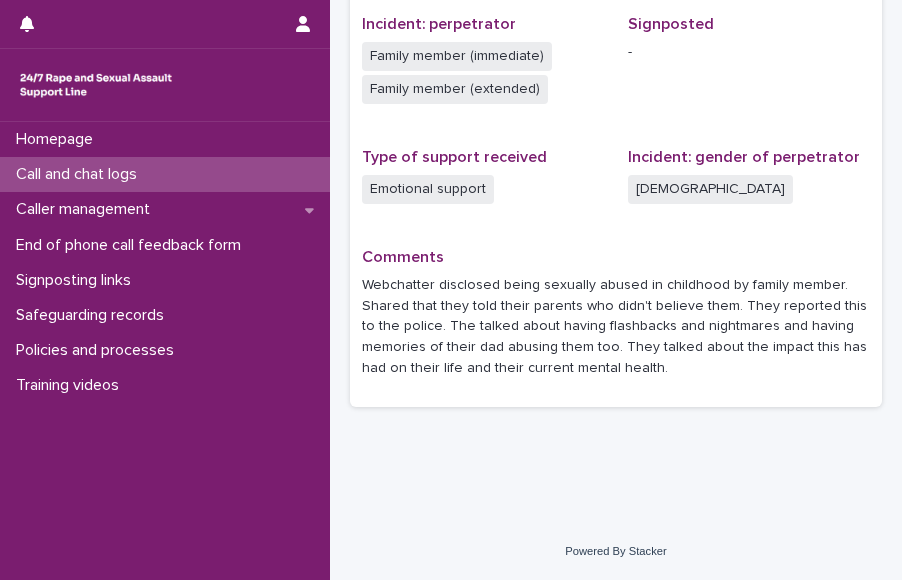 scroll, scrollTop: 0, scrollLeft: 0, axis: both 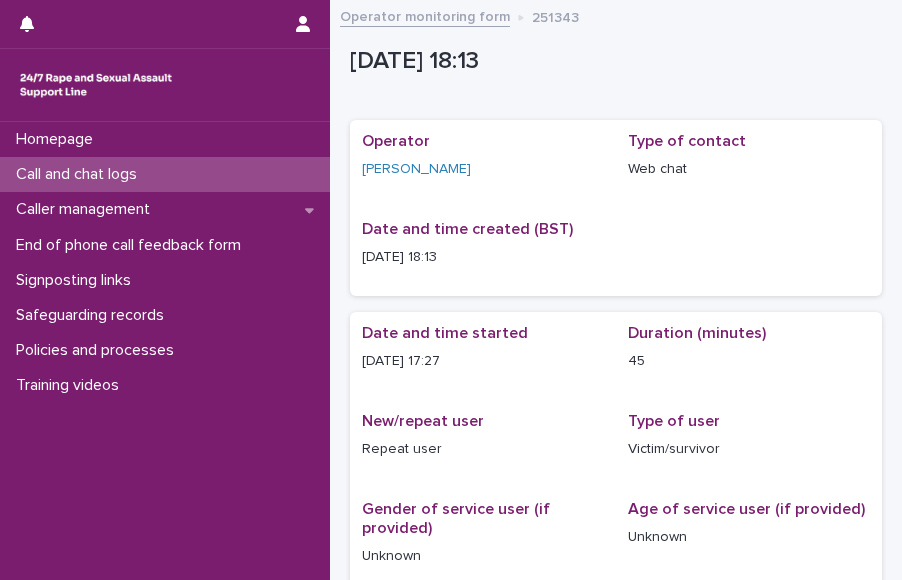 click on "Call and chat logs" at bounding box center (165, 174) 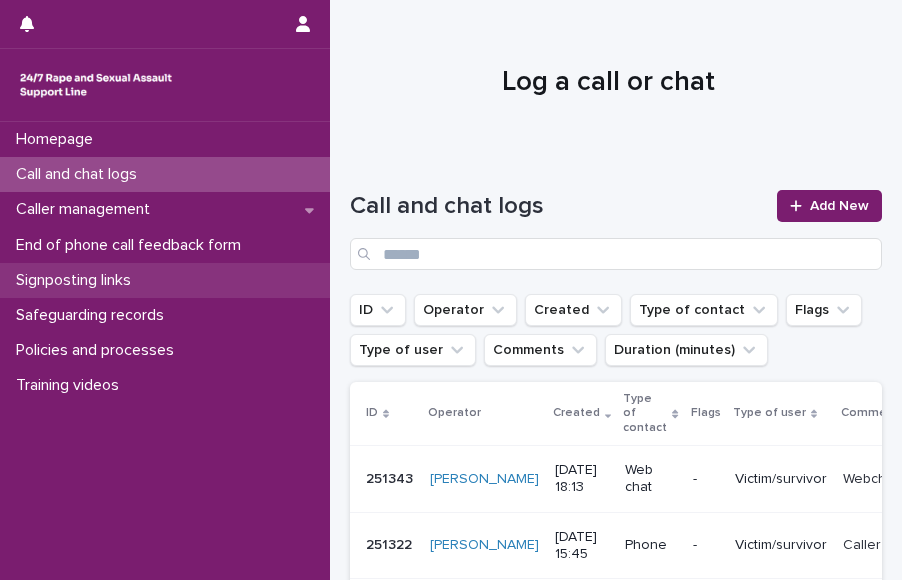 click on "Signposting links" at bounding box center (165, 280) 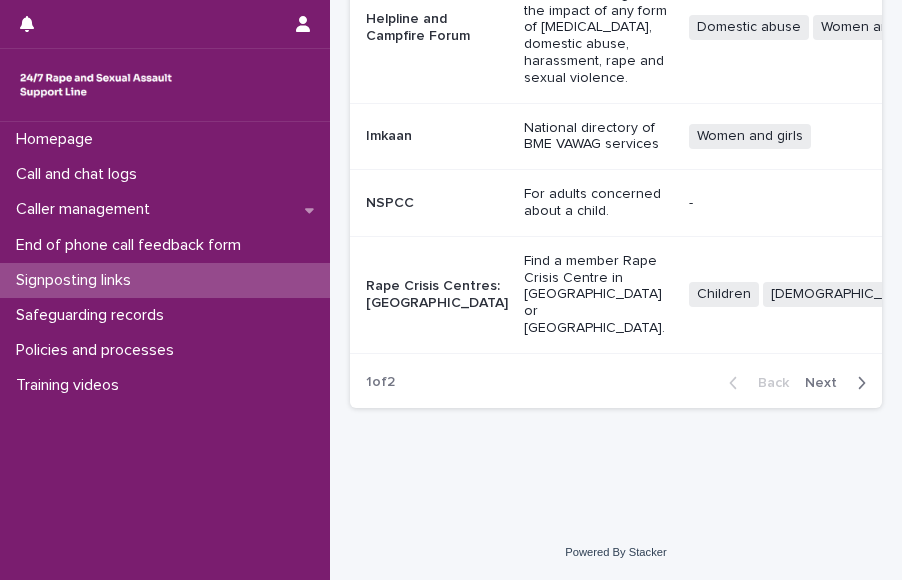 scroll, scrollTop: 1120, scrollLeft: 0, axis: vertical 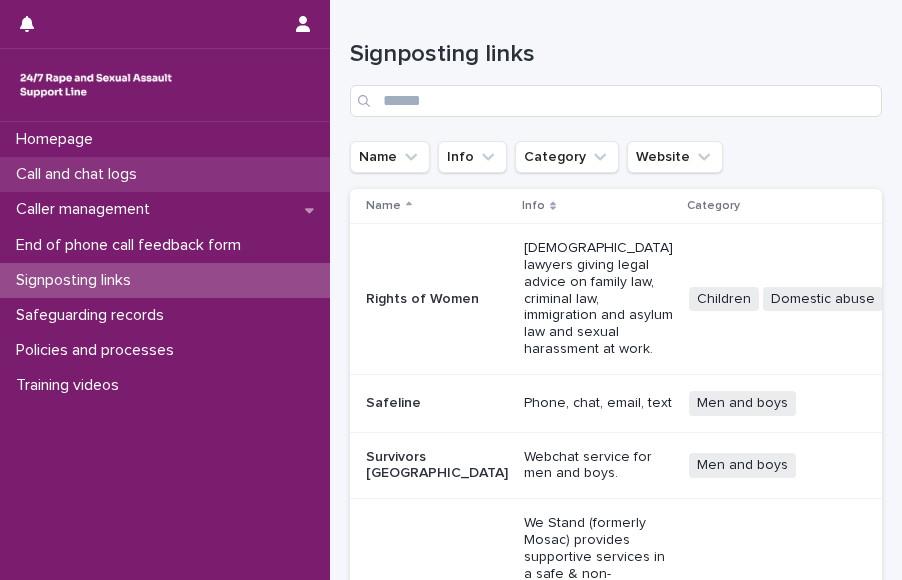 click on "Call and chat logs" at bounding box center (80, 174) 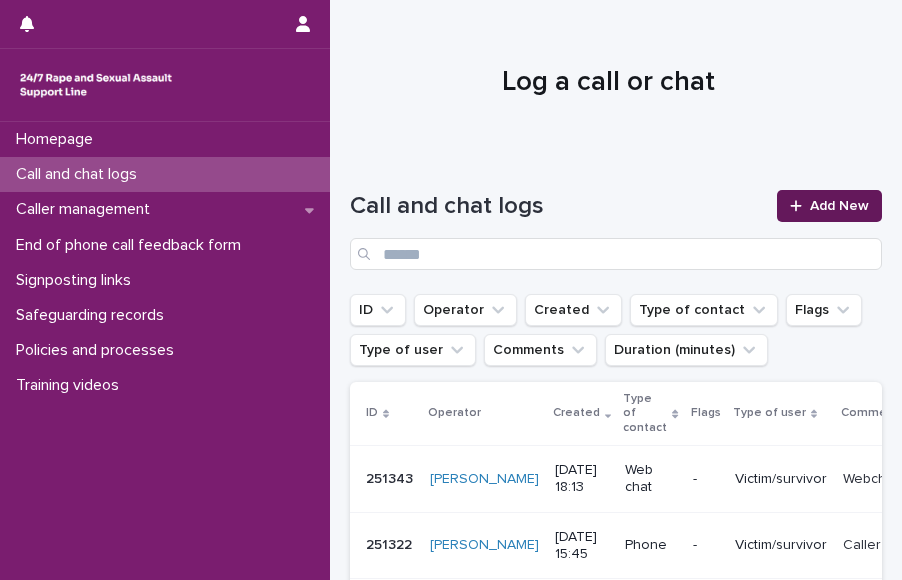 click on "Add New" at bounding box center (839, 206) 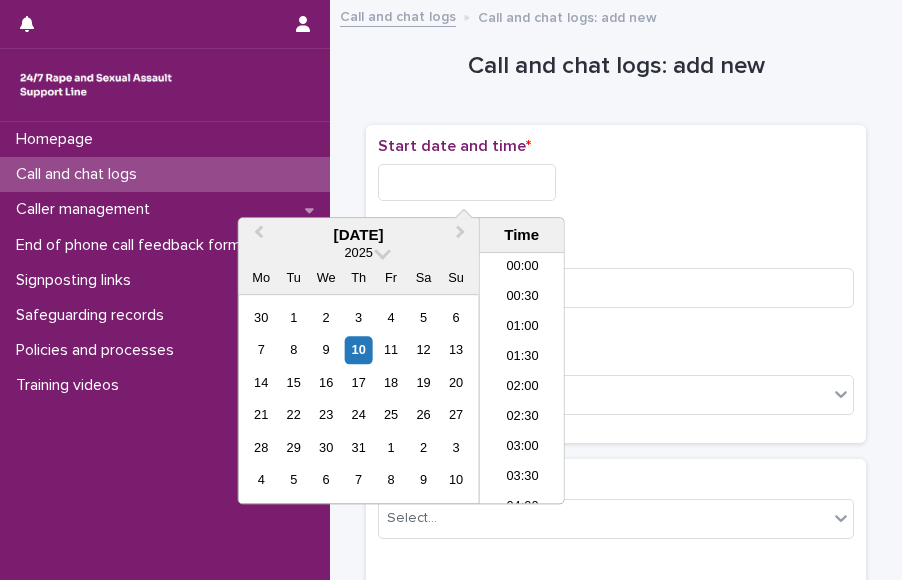 click at bounding box center (467, 182) 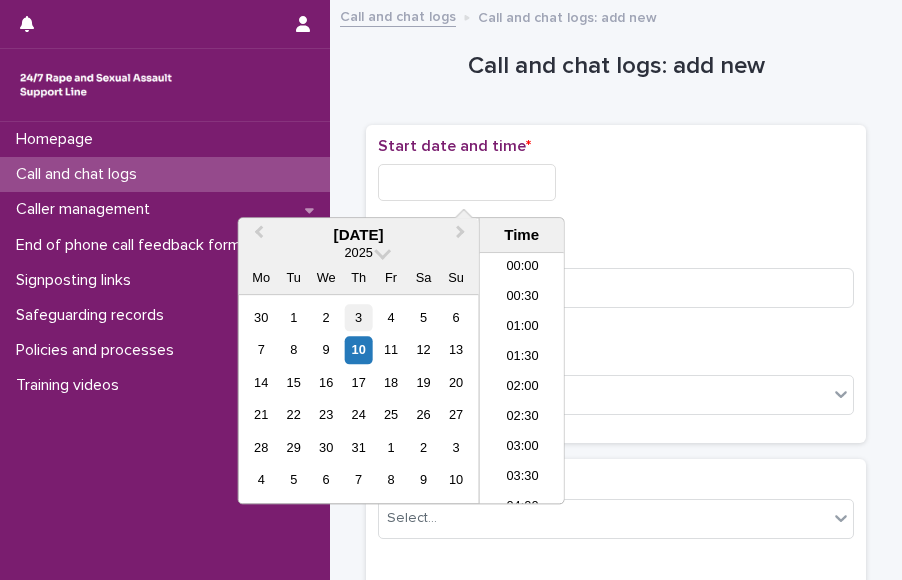scroll, scrollTop: 1030, scrollLeft: 0, axis: vertical 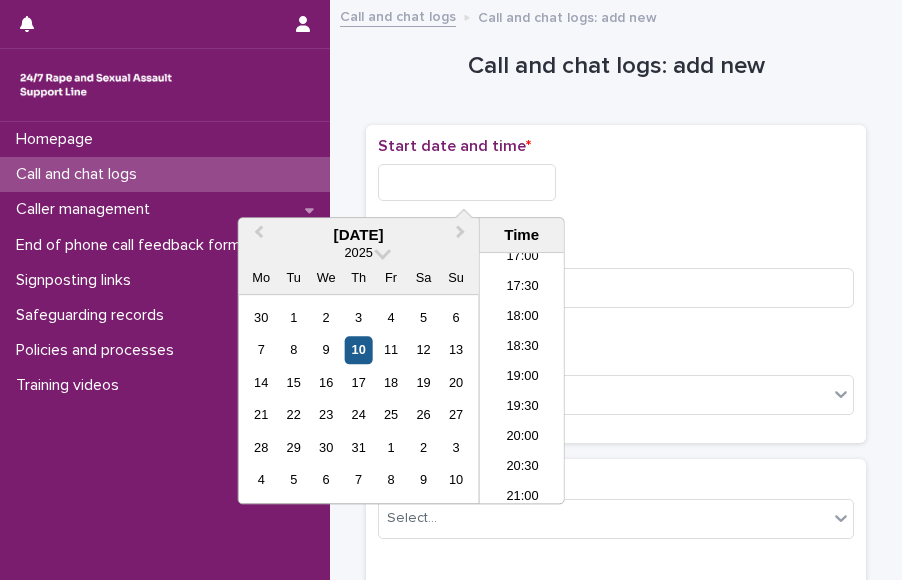 click on "10" at bounding box center (358, 350) 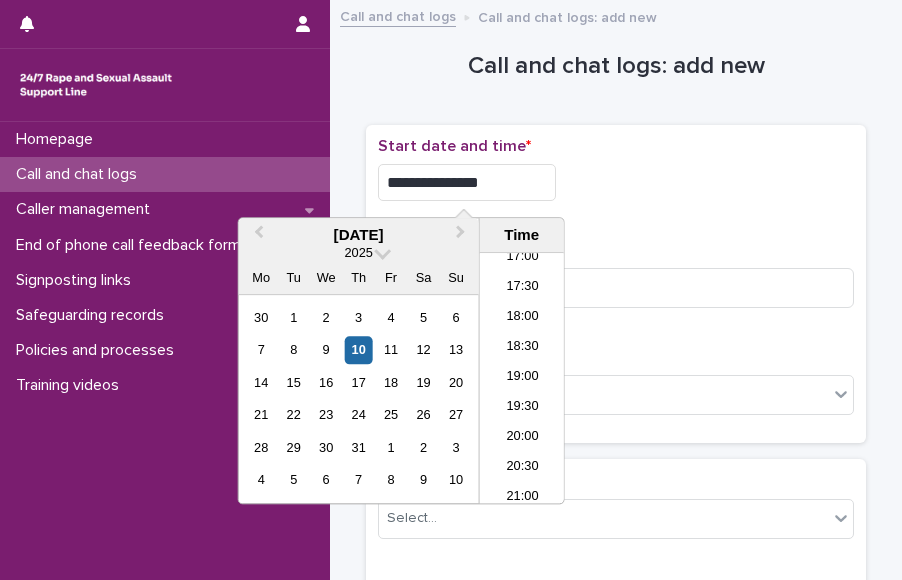 click on "**********" at bounding box center [467, 182] 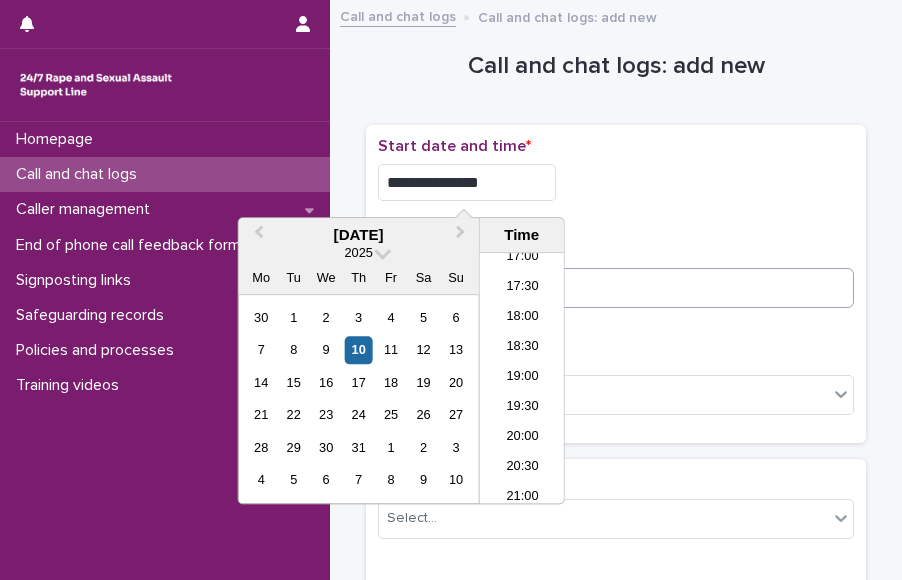type on "**********" 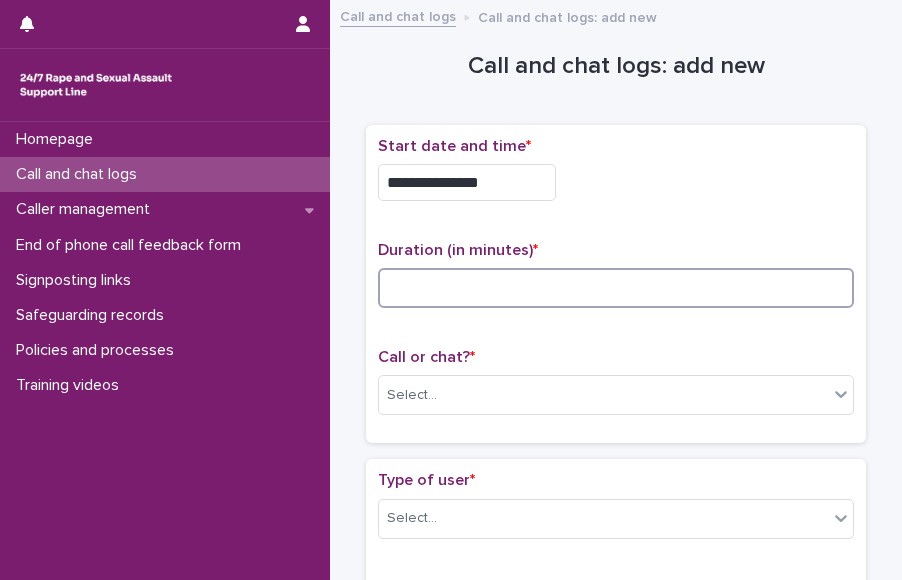 click at bounding box center (616, 288) 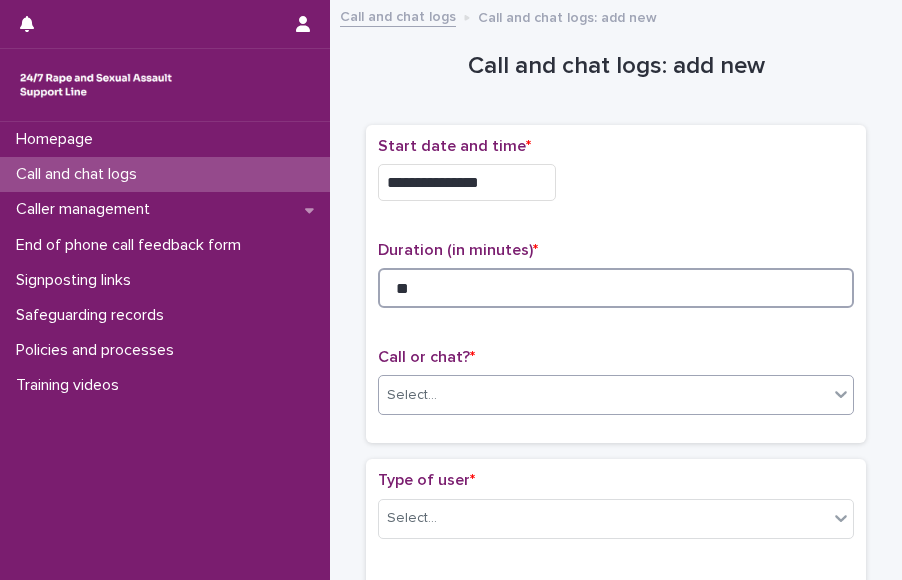 type on "**" 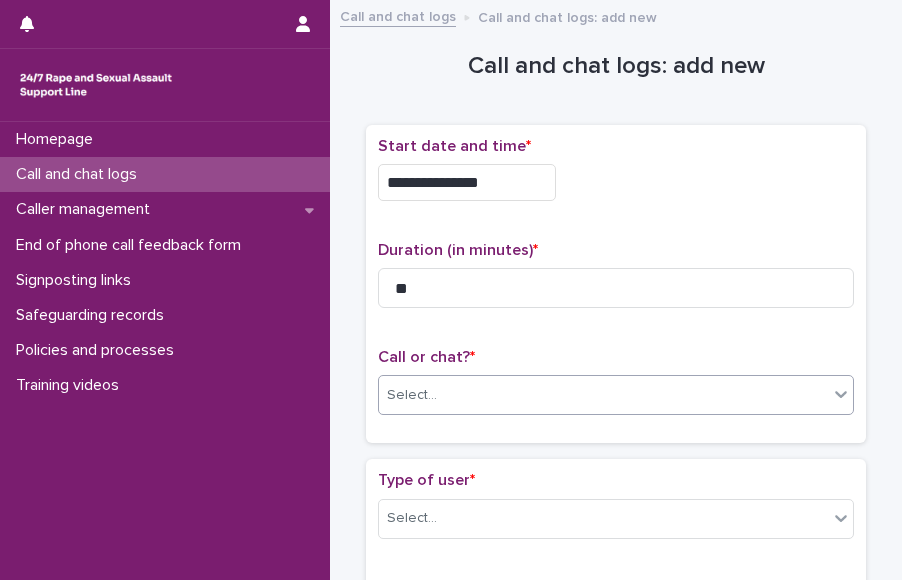 click on "Select..." at bounding box center (603, 395) 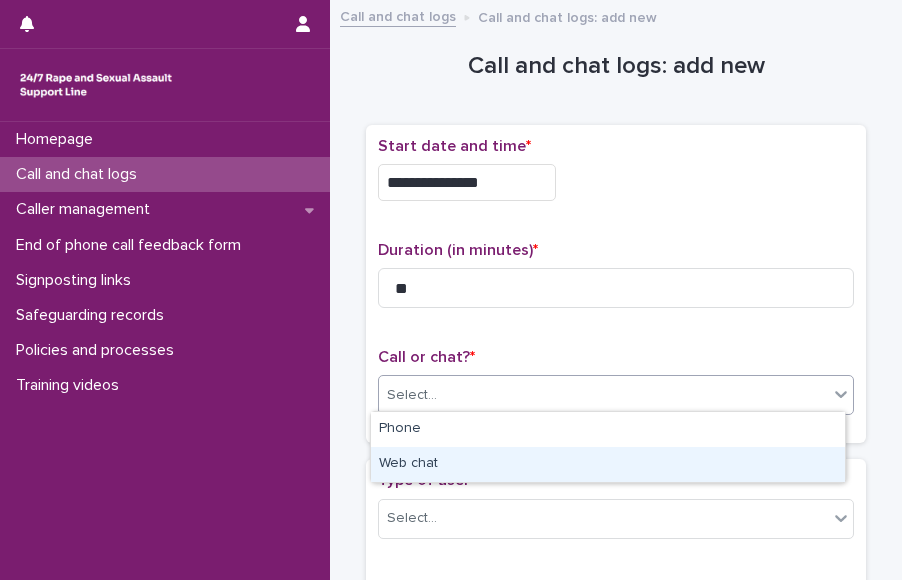 click on "Web chat" at bounding box center (608, 464) 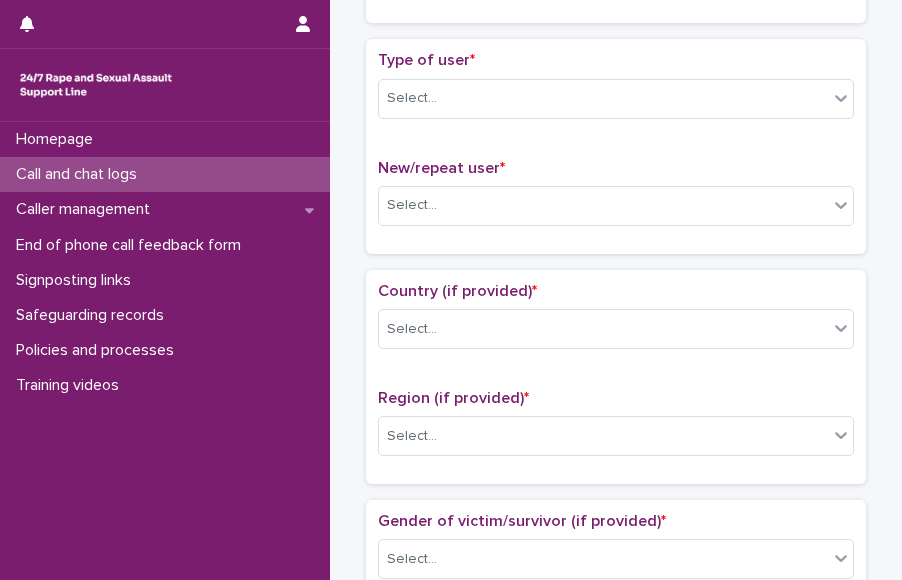 scroll, scrollTop: 425, scrollLeft: 0, axis: vertical 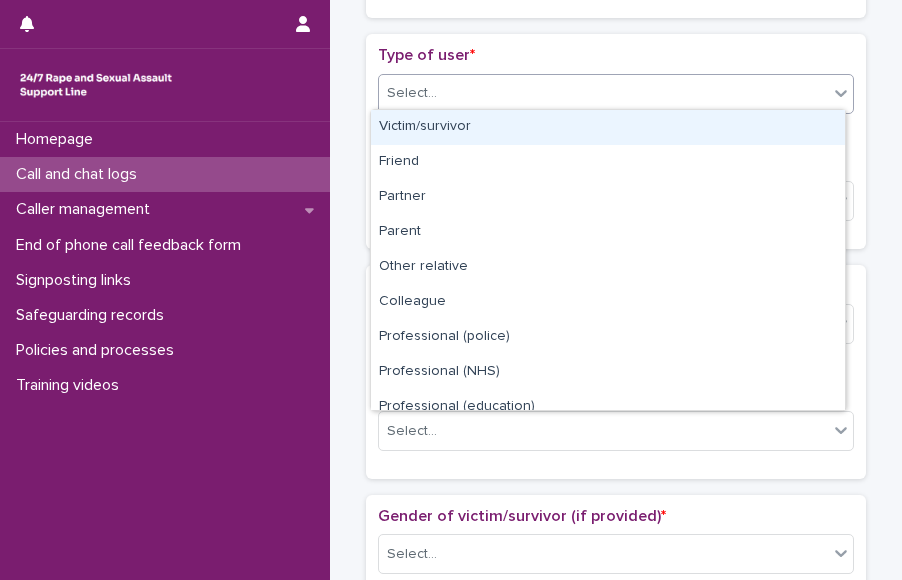 click on "Select..." at bounding box center [603, 93] 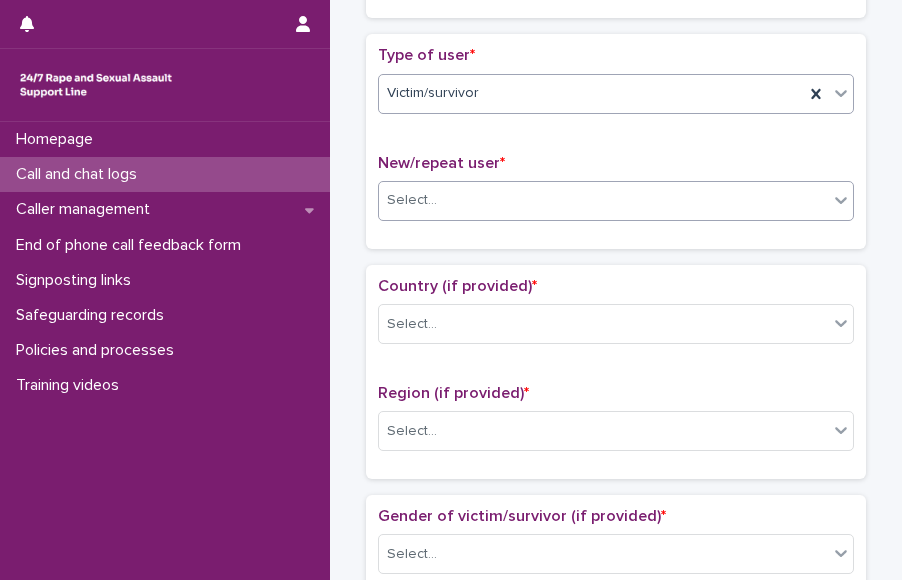 click on "Select..." at bounding box center (616, 201) 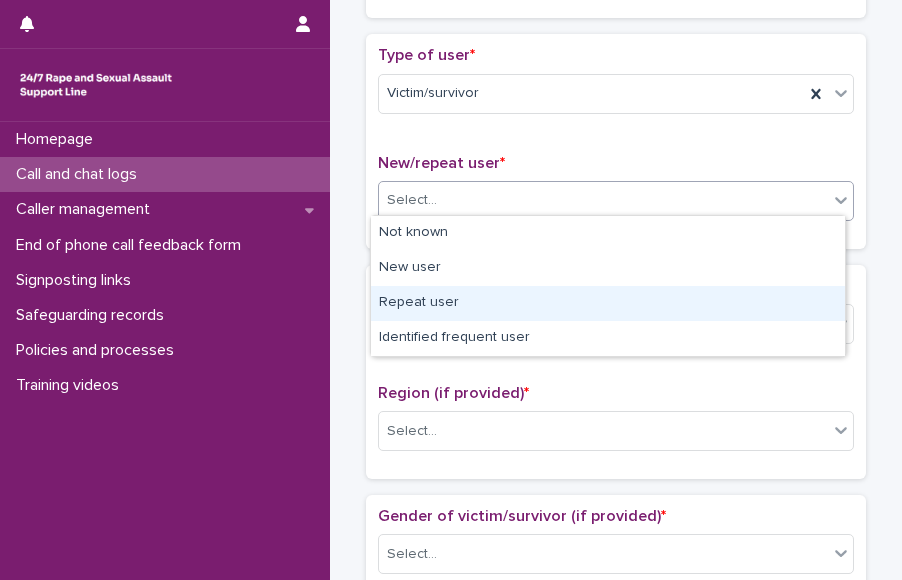 click on "Repeat user" at bounding box center [608, 303] 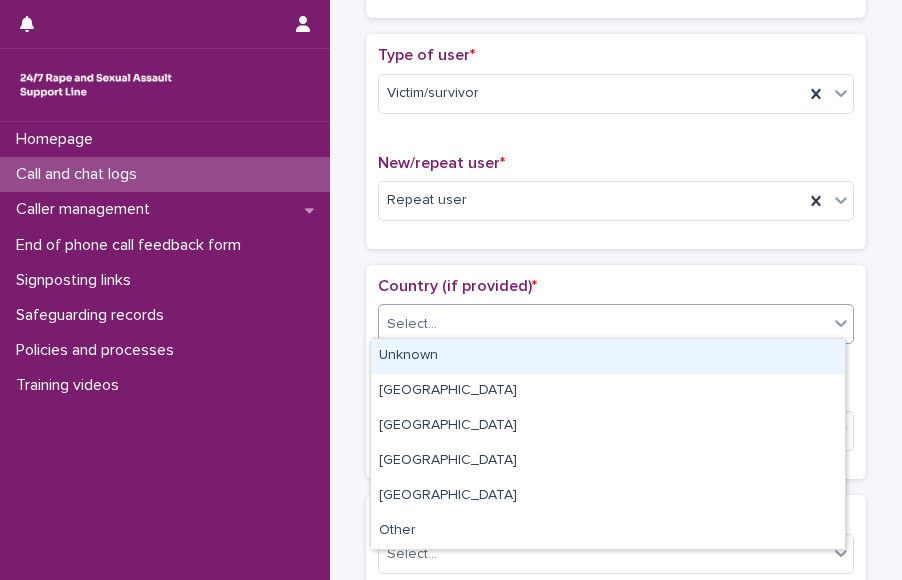 click on "Select..." at bounding box center (603, 324) 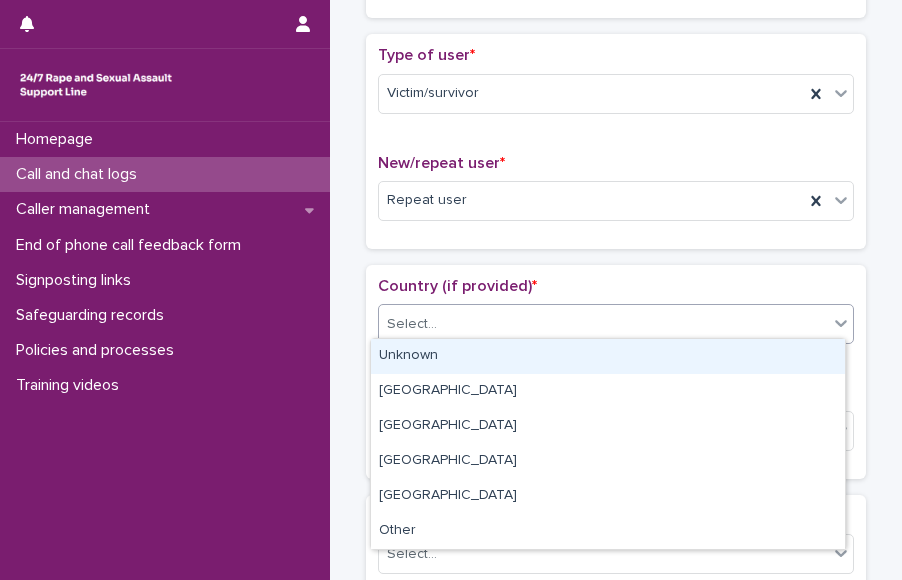 click on "Unknown" at bounding box center [608, 356] 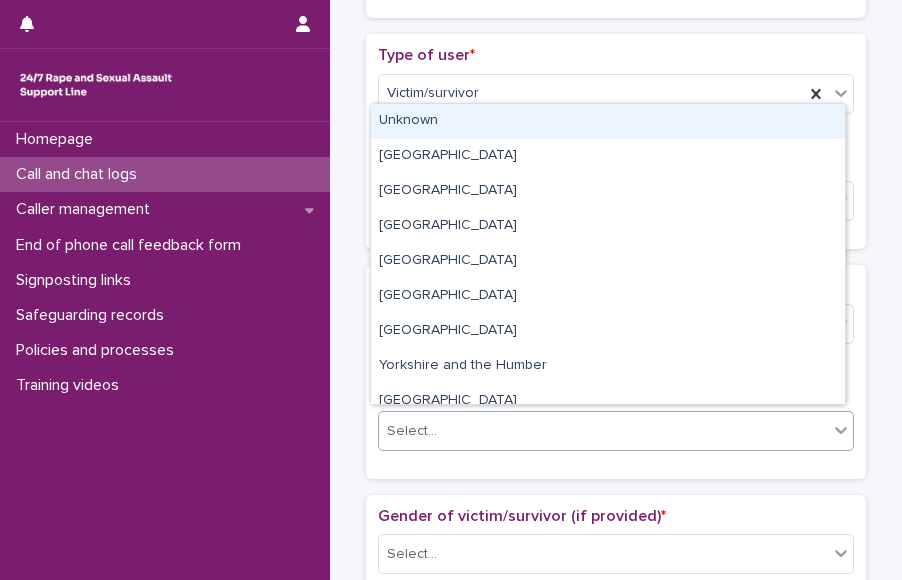 click on "Select..." at bounding box center (603, 431) 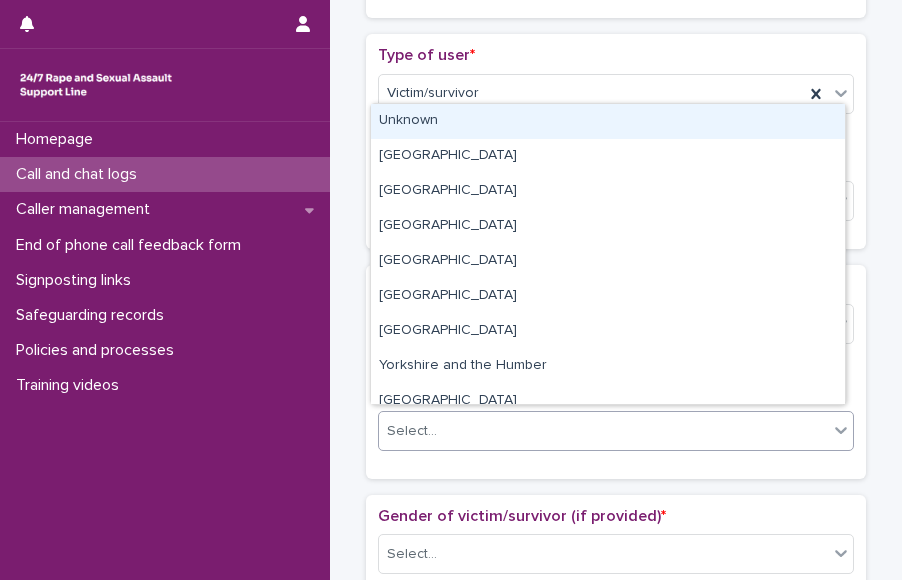 click on "Unknown" at bounding box center (608, 121) 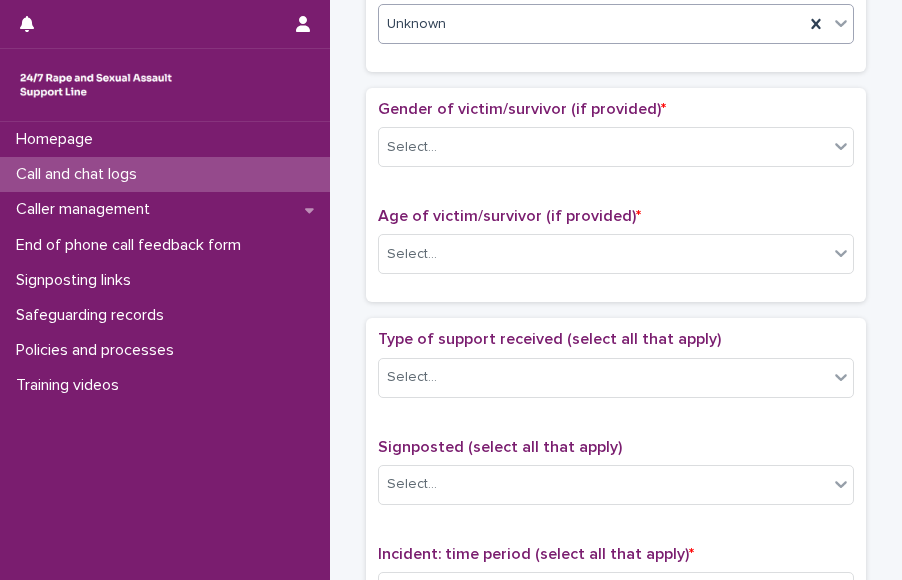 scroll, scrollTop: 859, scrollLeft: 0, axis: vertical 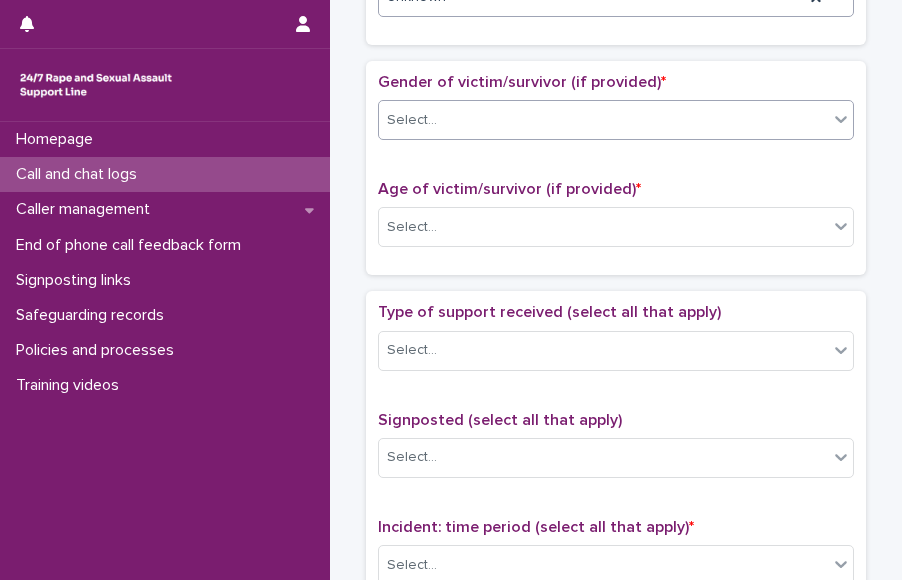 click on "Select..." at bounding box center [603, 120] 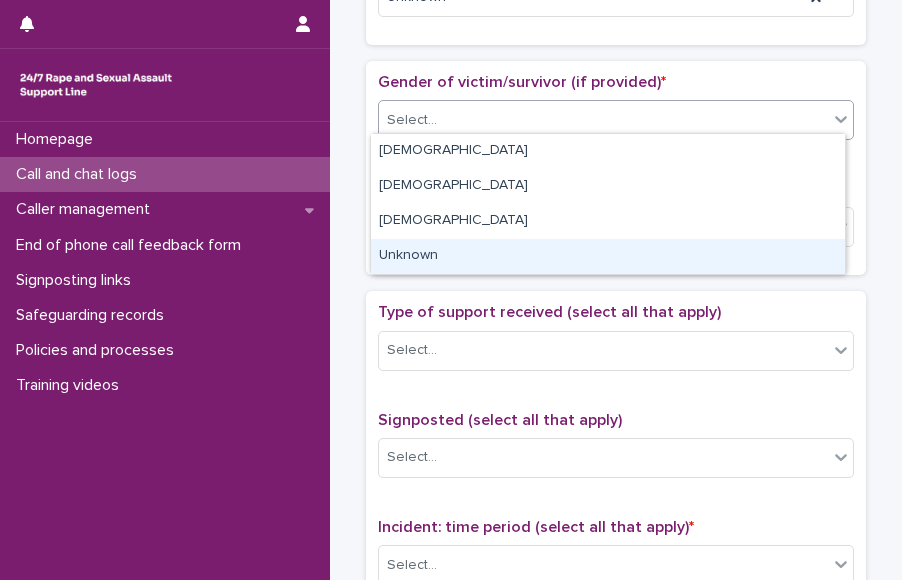 click on "Unknown" at bounding box center [608, 256] 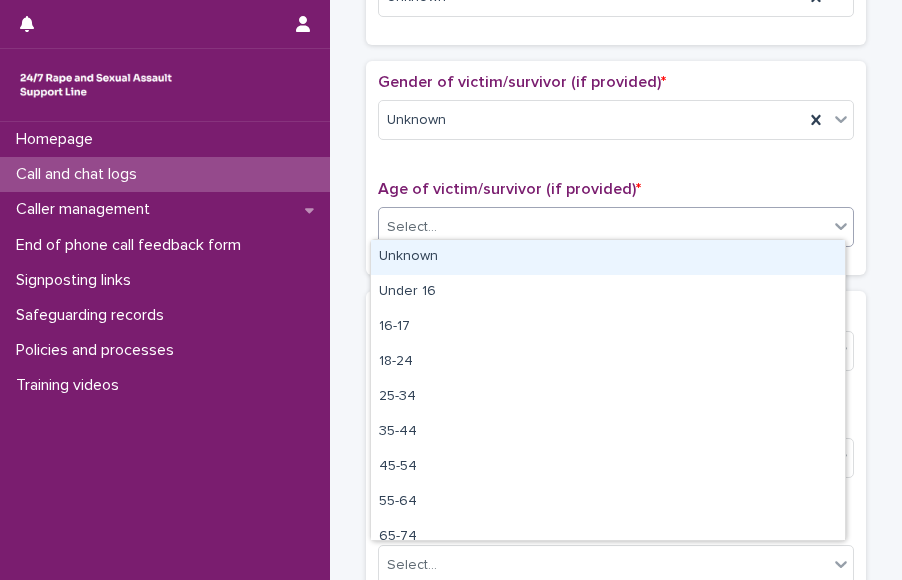 click on "Select..." at bounding box center (603, 227) 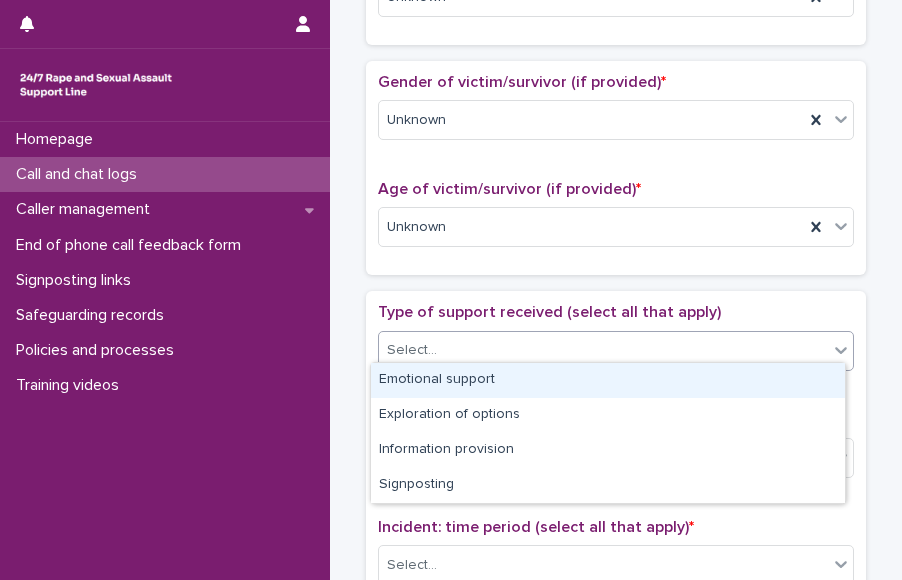click on "Select..." at bounding box center (603, 350) 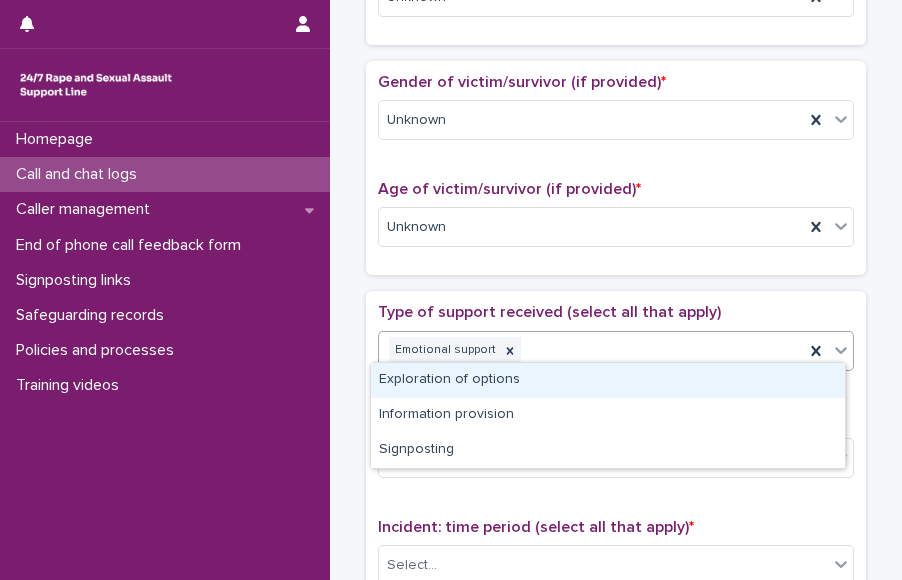 click 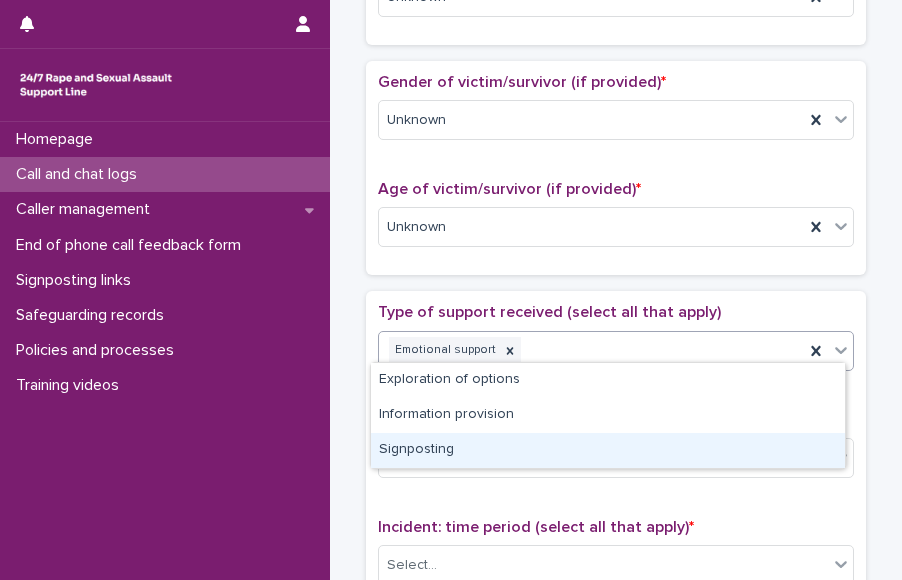 click on "Signposting" at bounding box center [608, 450] 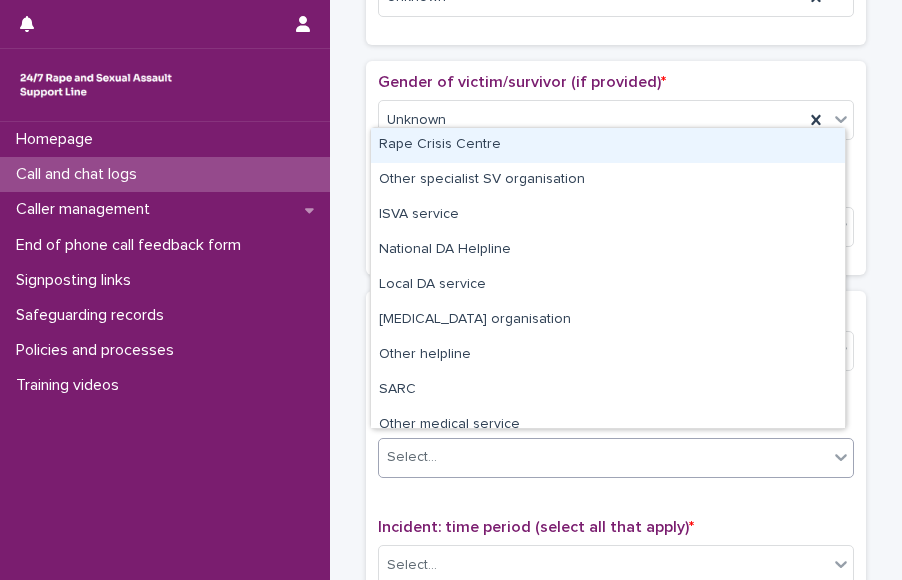 click on "Select..." at bounding box center (603, 457) 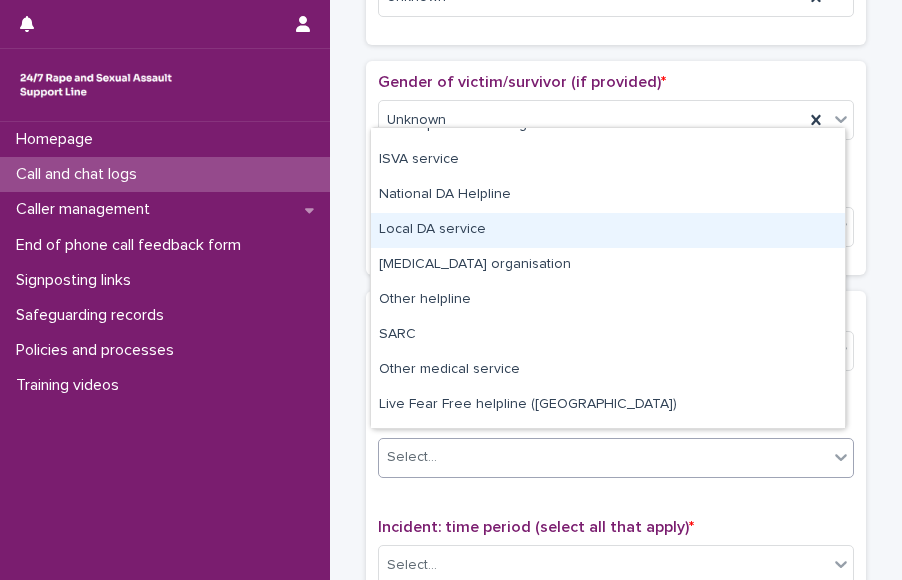 scroll, scrollTop: 120, scrollLeft: 0, axis: vertical 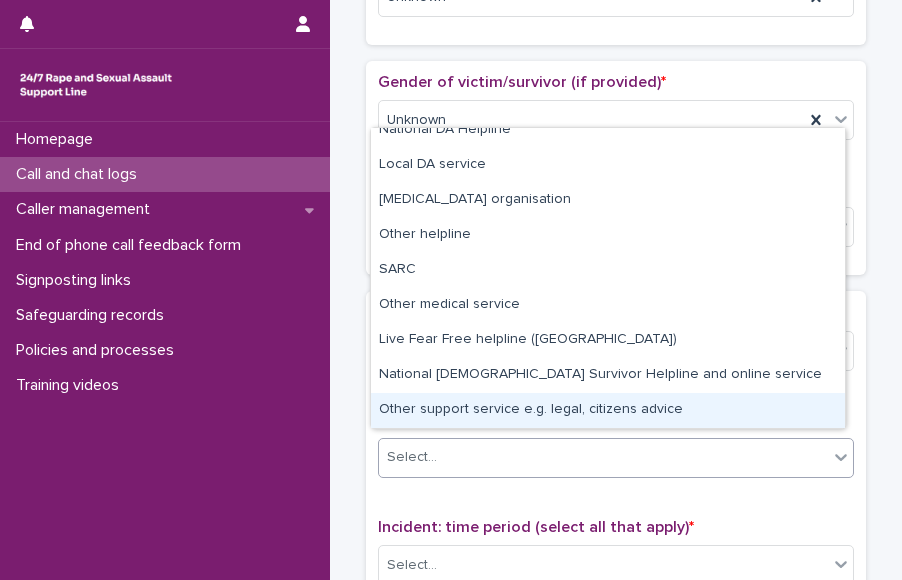 click on "Other support service e.g. legal, citizens advice" at bounding box center [608, 410] 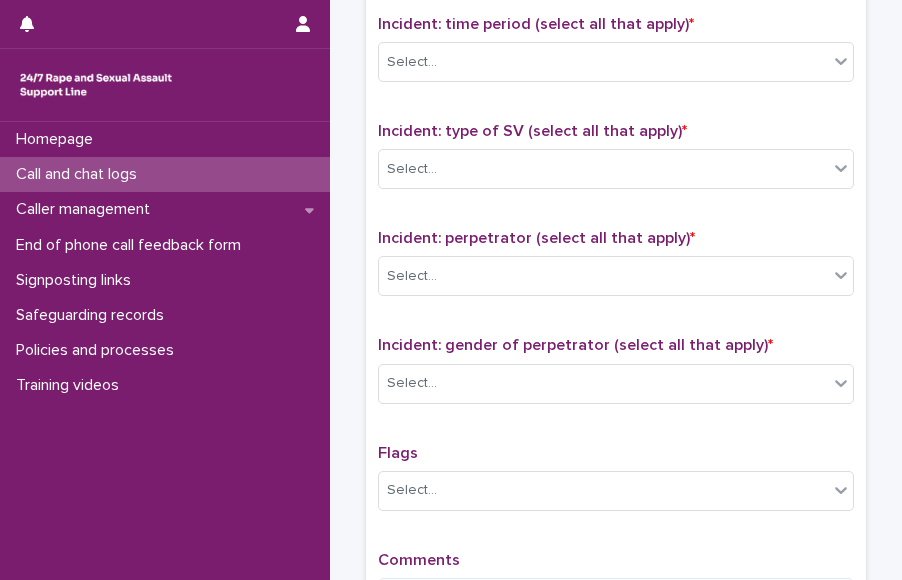 scroll, scrollTop: 1365, scrollLeft: 0, axis: vertical 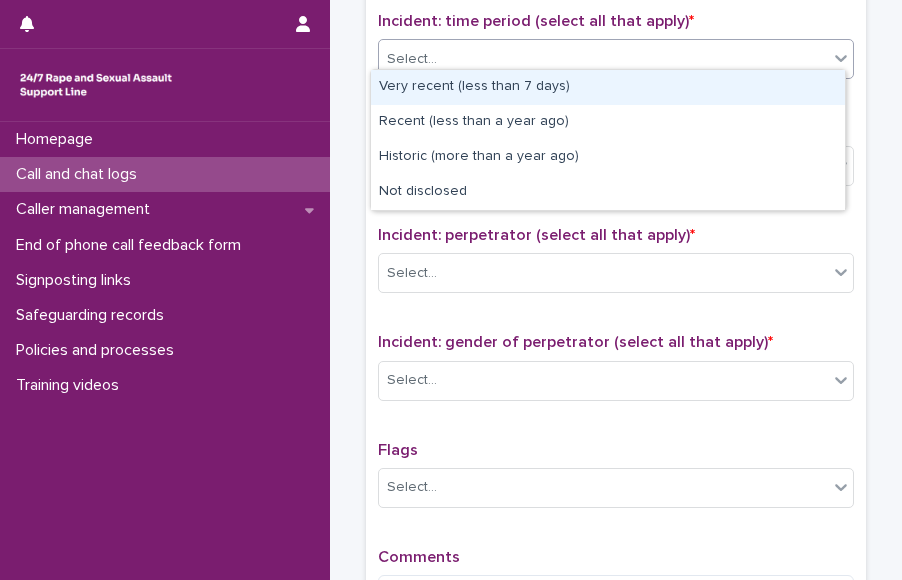 click on "Select..." at bounding box center [616, 59] 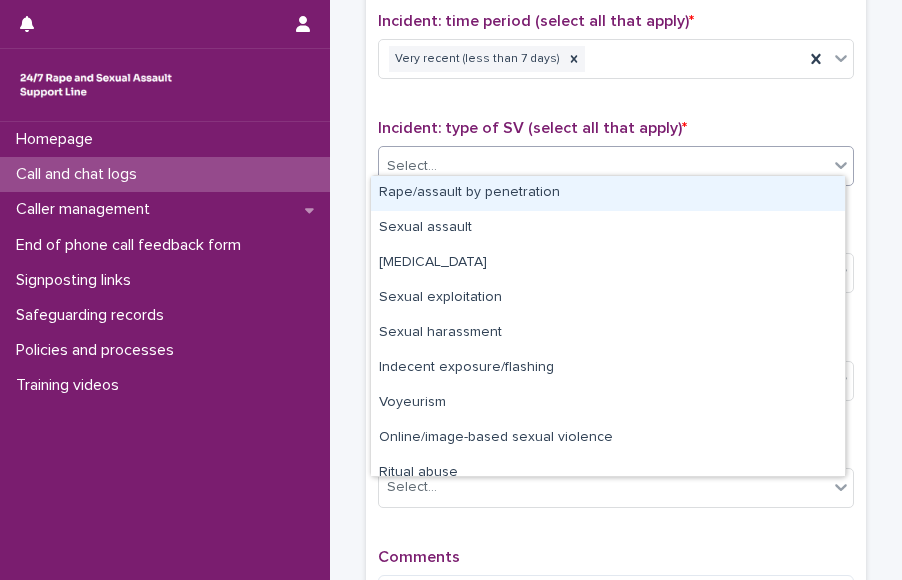 click on "Select..." at bounding box center [603, 166] 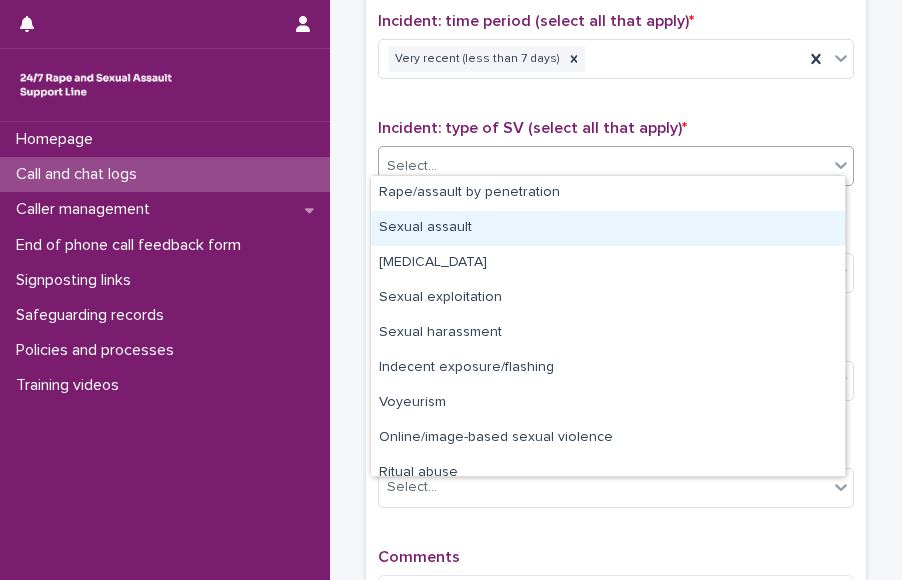 click on "Sexual assault" at bounding box center [608, 228] 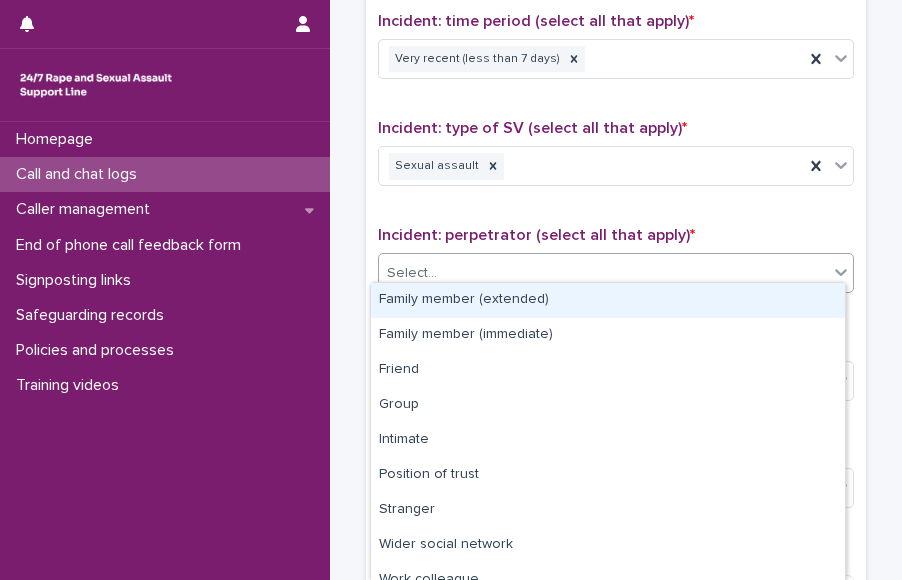 click on "Select..." at bounding box center [603, 273] 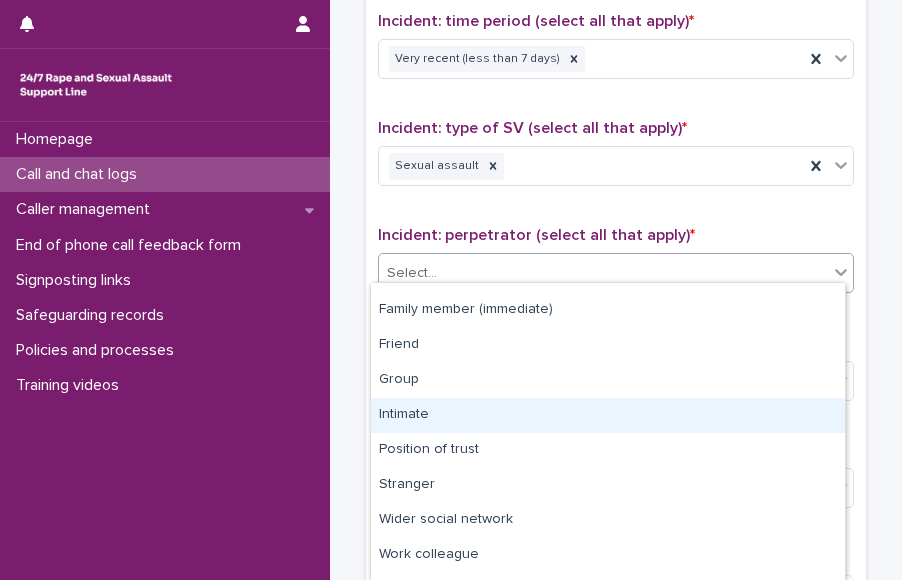 scroll, scrollTop: 0, scrollLeft: 0, axis: both 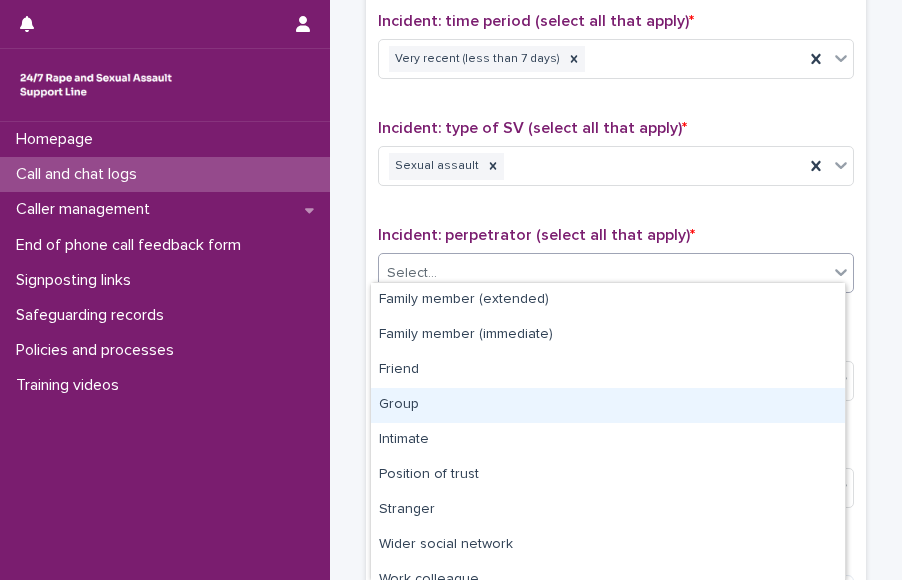 click on "Group" at bounding box center (608, 405) 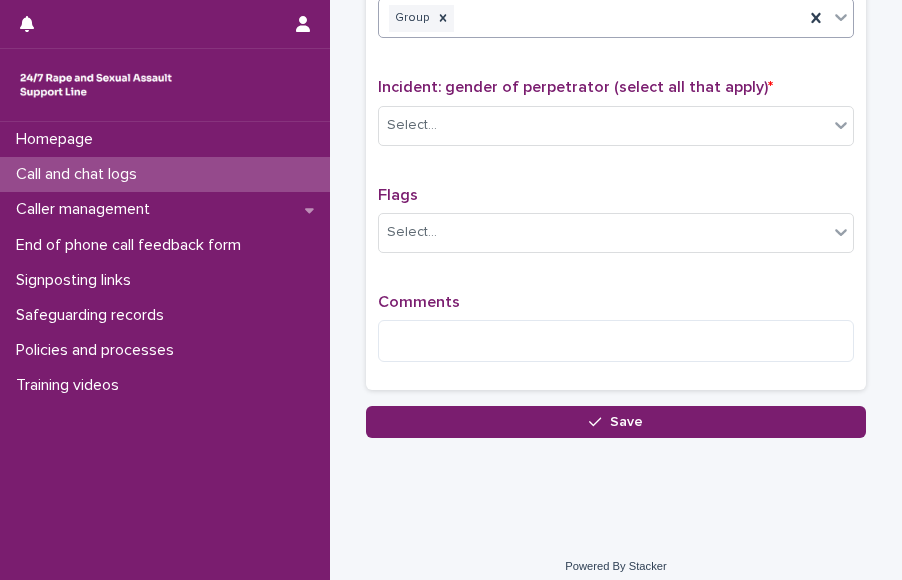 scroll, scrollTop: 1622, scrollLeft: 0, axis: vertical 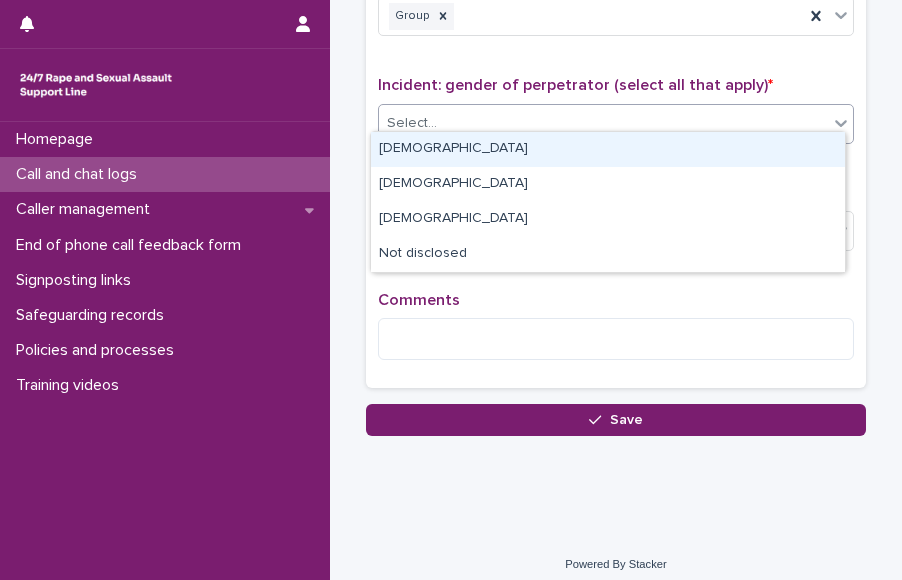 click on "Select..." at bounding box center (603, 123) 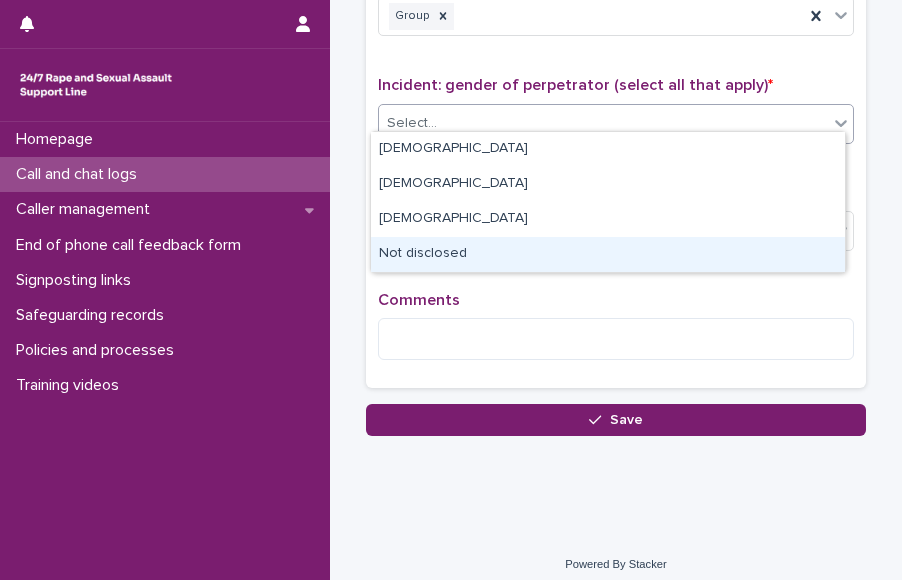 click on "Not disclosed" at bounding box center (608, 254) 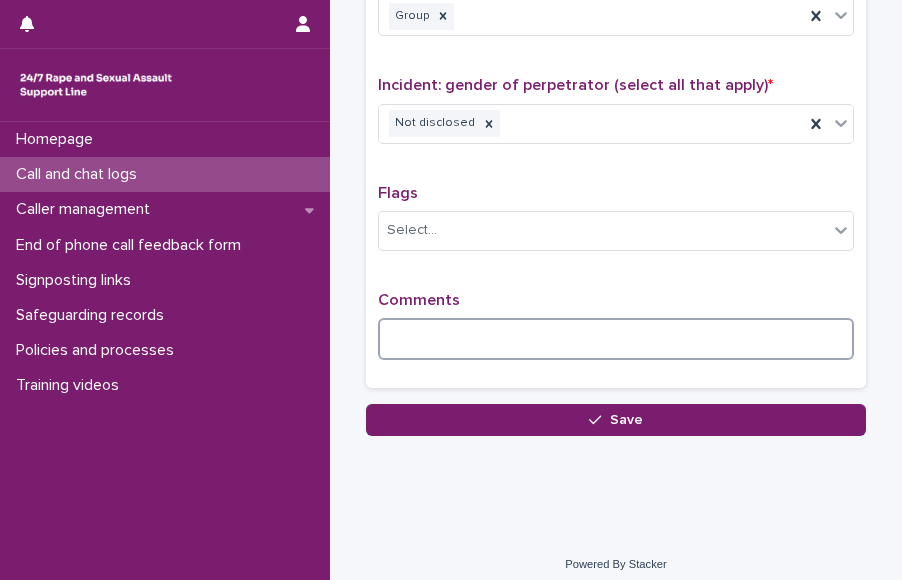 click at bounding box center (616, 339) 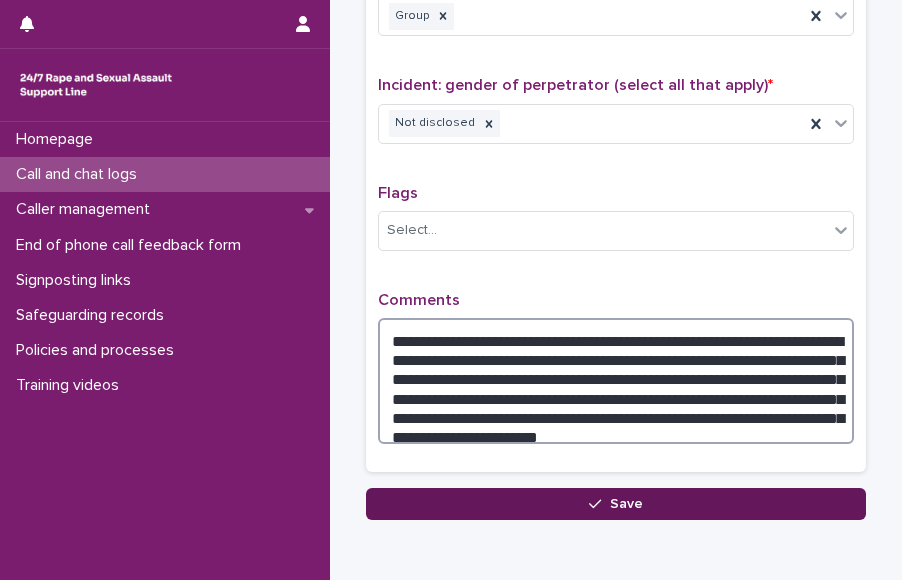 type on "**********" 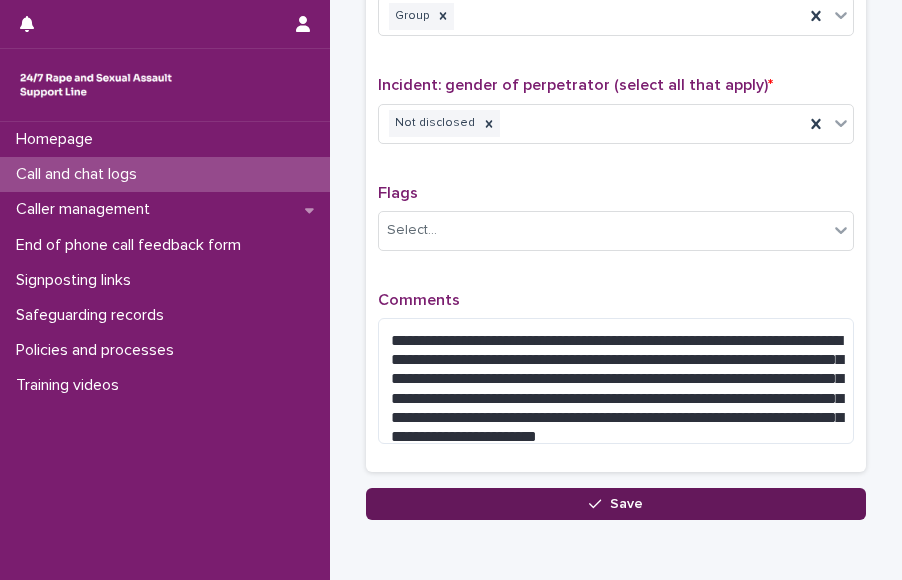 click on "Save" at bounding box center (616, 504) 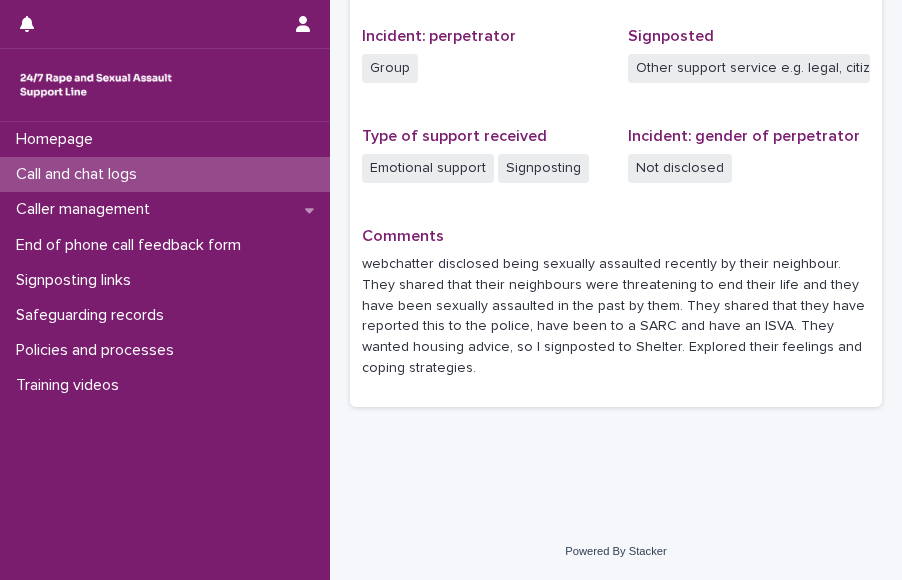 scroll, scrollTop: 0, scrollLeft: 0, axis: both 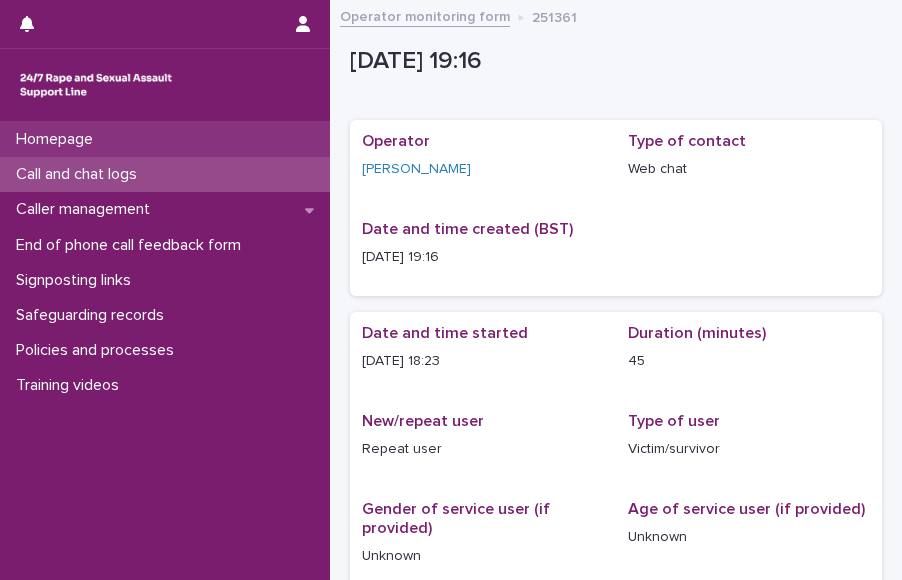click on "Homepage" at bounding box center [165, 139] 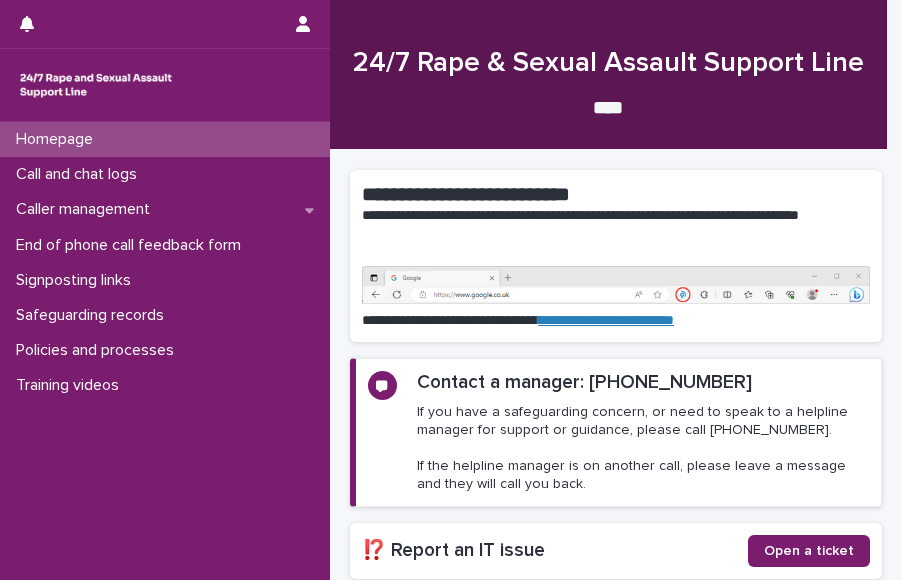 click on "Homepage" at bounding box center [165, 139] 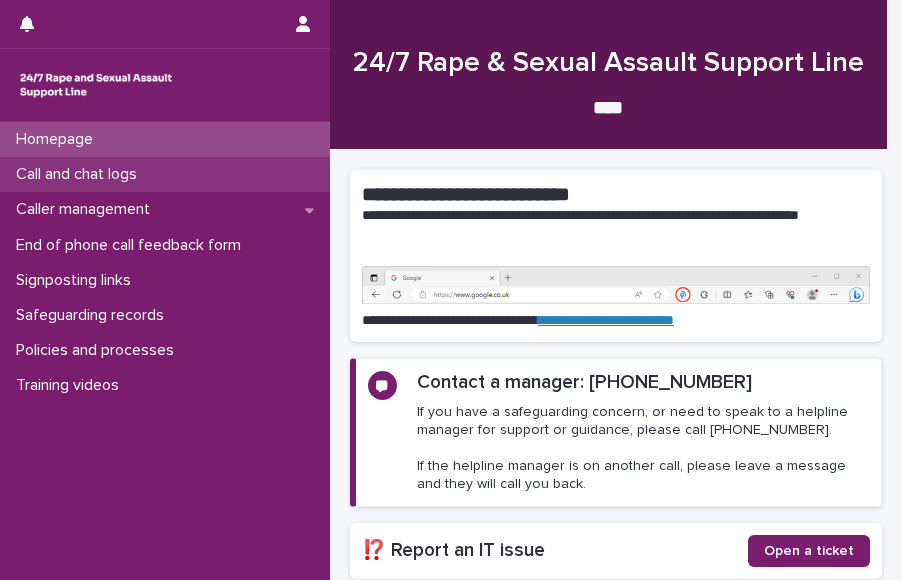 click on "Call and chat logs" at bounding box center (165, 174) 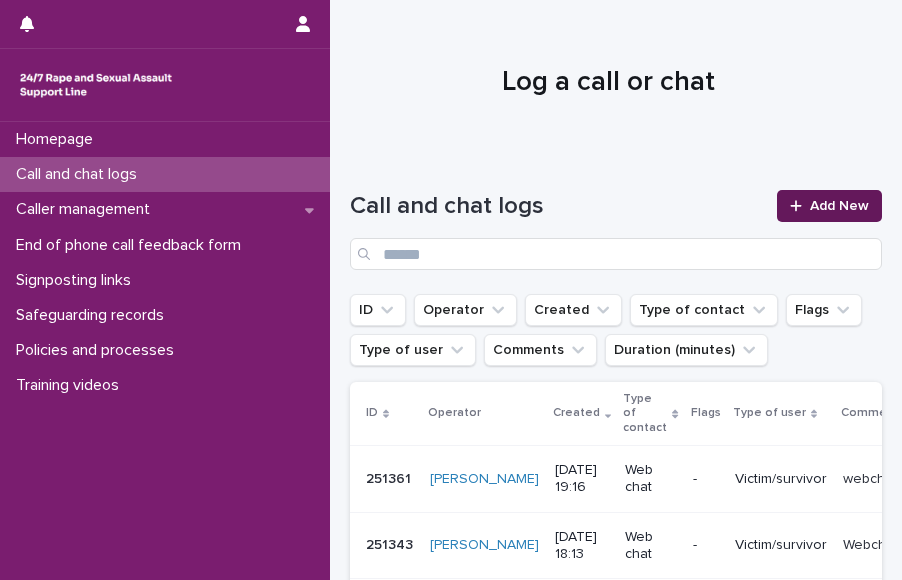 click at bounding box center (800, 206) 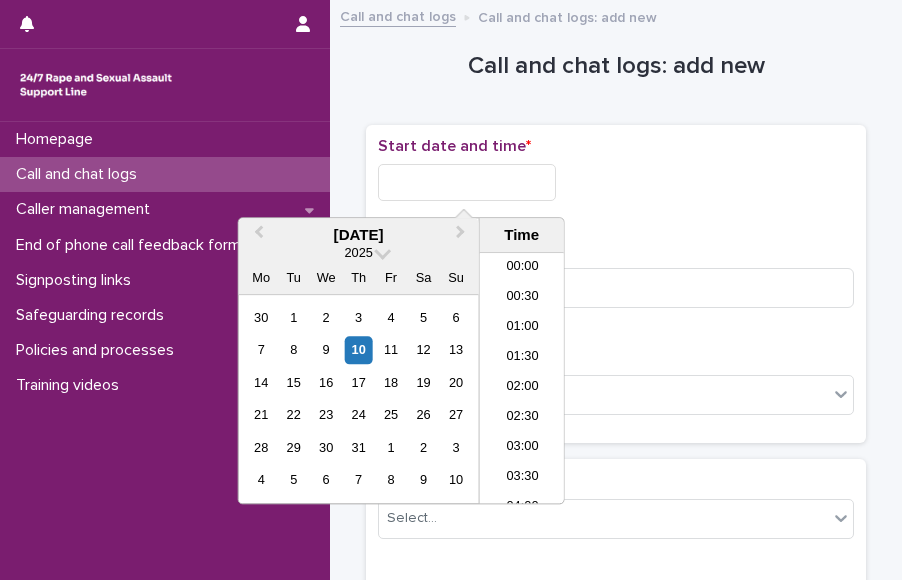 scroll, scrollTop: 1060, scrollLeft: 0, axis: vertical 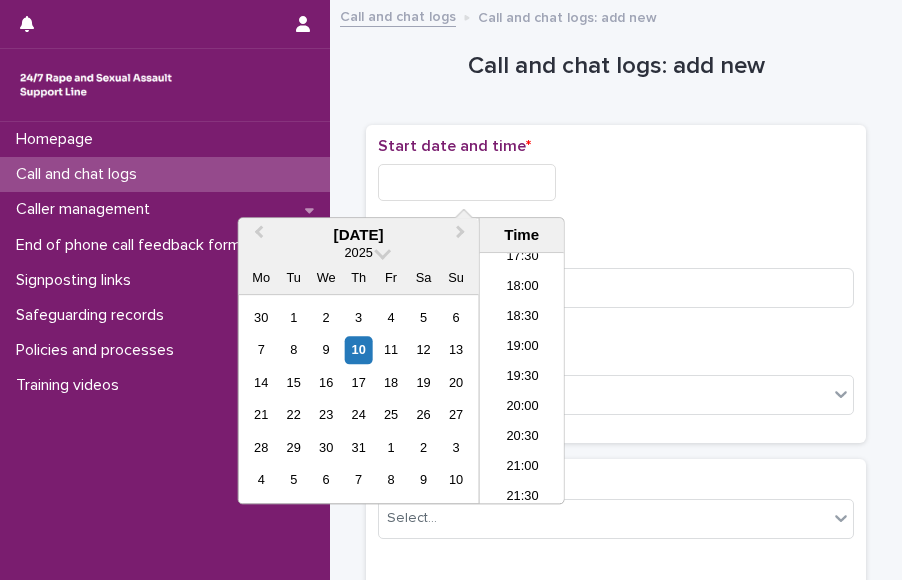 click at bounding box center (467, 182) 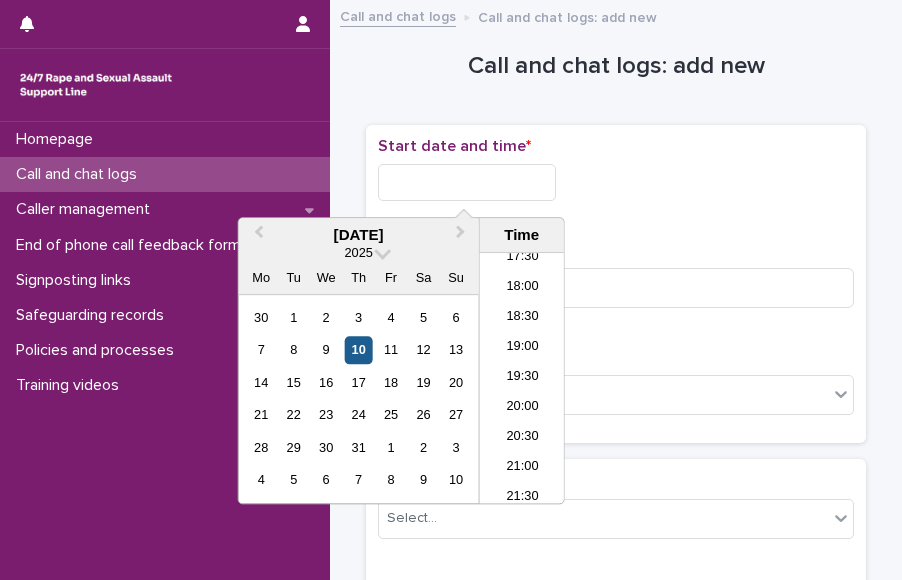 click on "10" at bounding box center (358, 350) 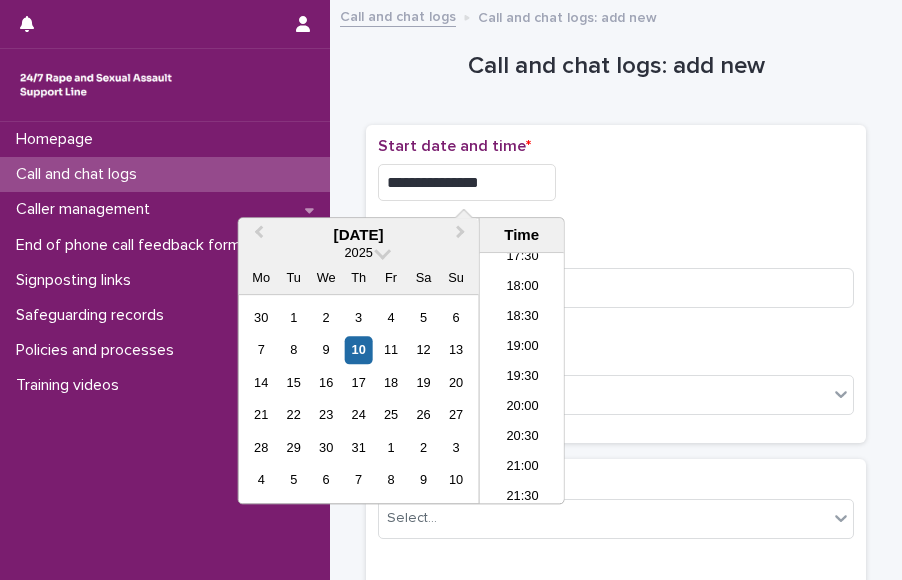click on "**********" at bounding box center (467, 182) 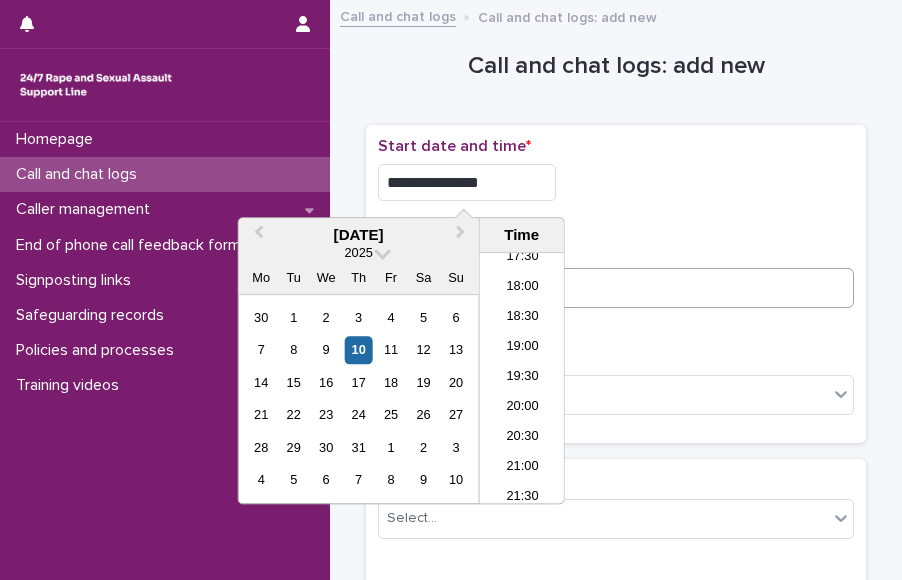 type on "**********" 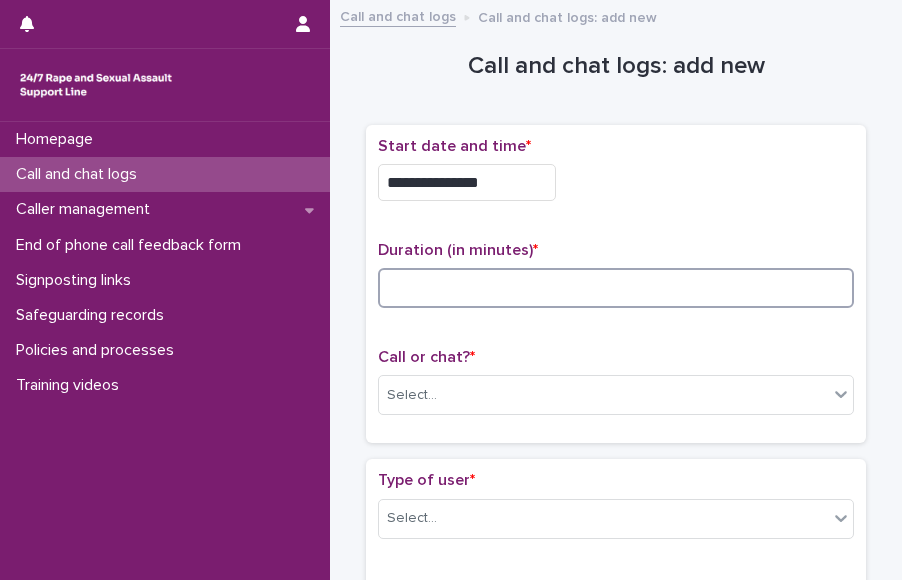 click at bounding box center (616, 288) 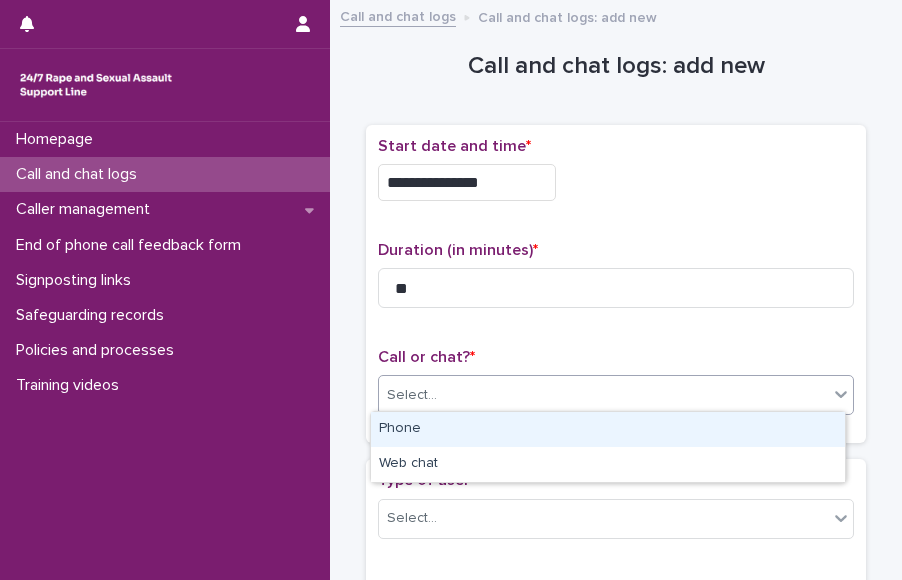 click on "Select..." at bounding box center (603, 395) 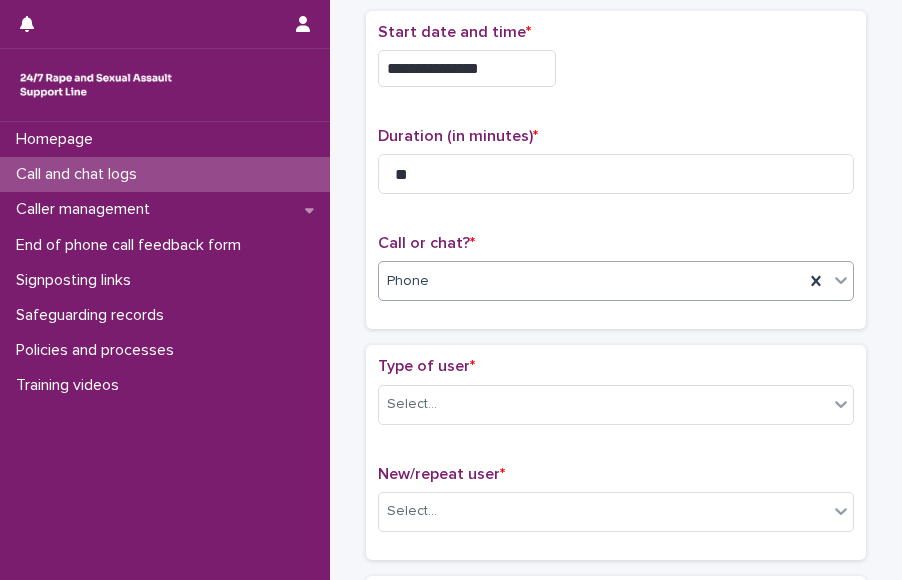 scroll, scrollTop: 205, scrollLeft: 0, axis: vertical 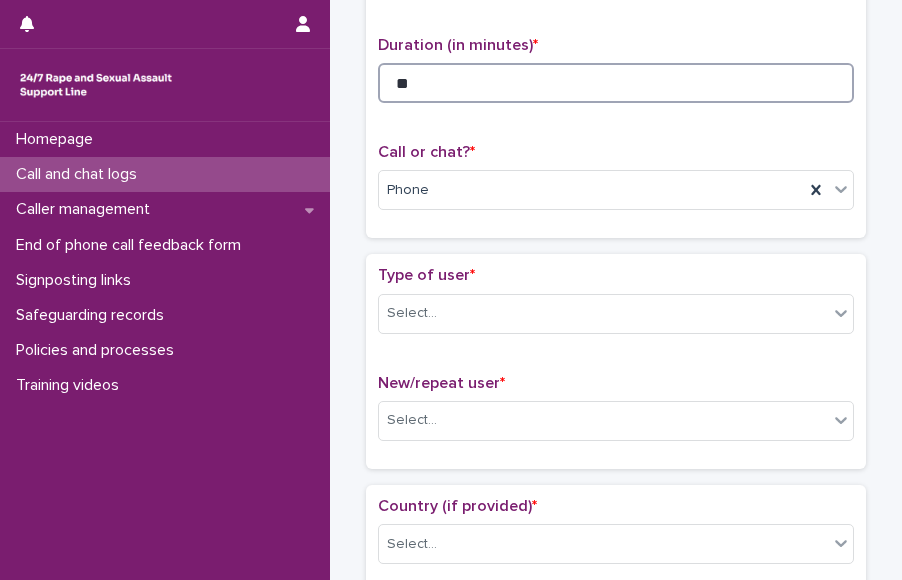 click on "**" at bounding box center [616, 83] 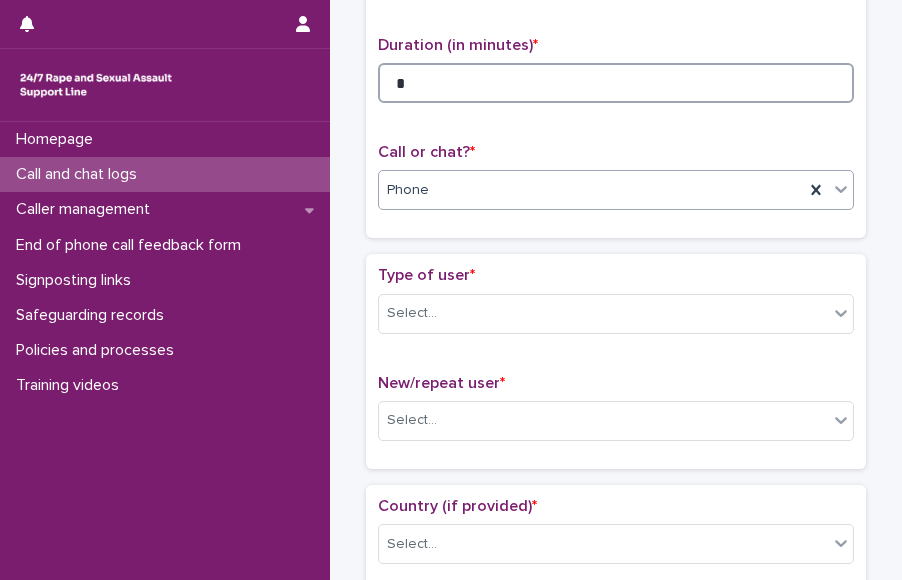 type on "*" 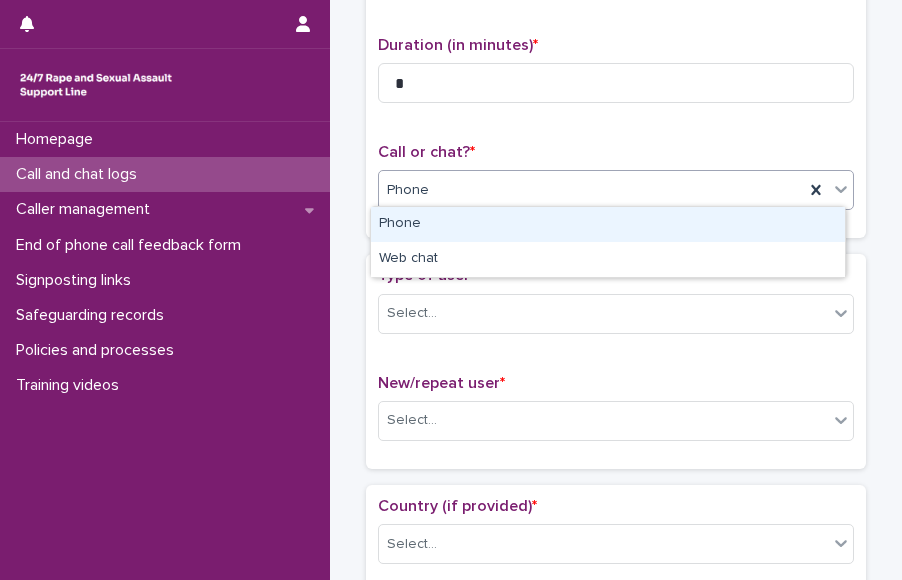 click on "Phone" at bounding box center [591, 190] 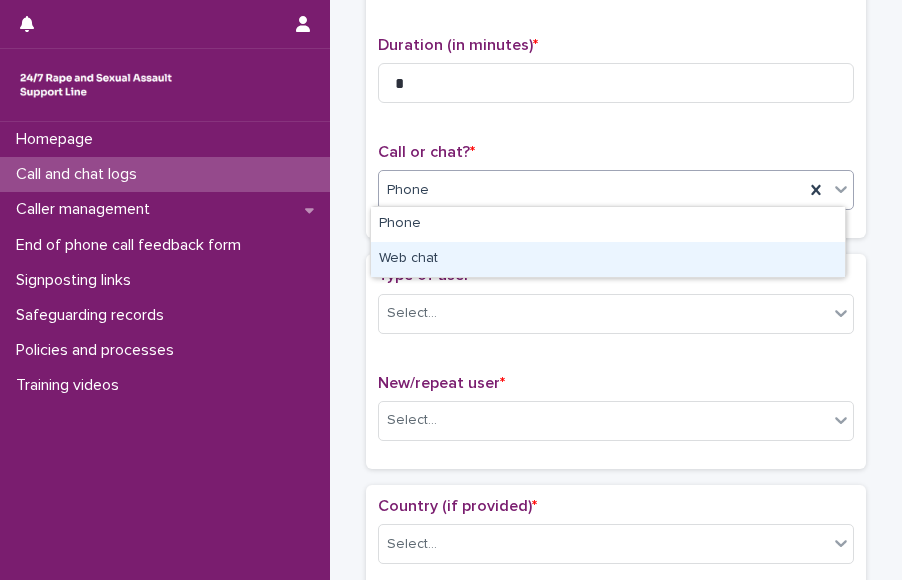 click on "Web chat" at bounding box center [608, 259] 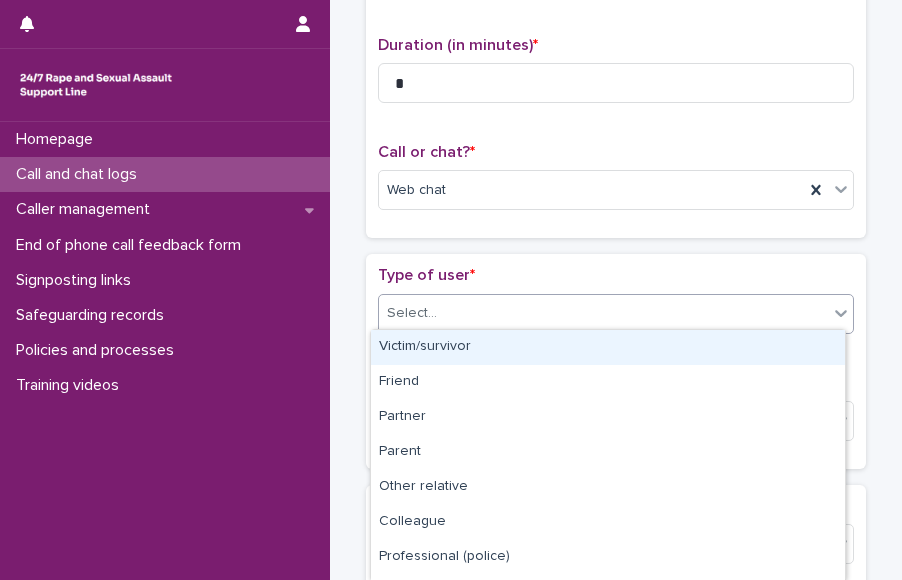 click on "Select..." at bounding box center (603, 313) 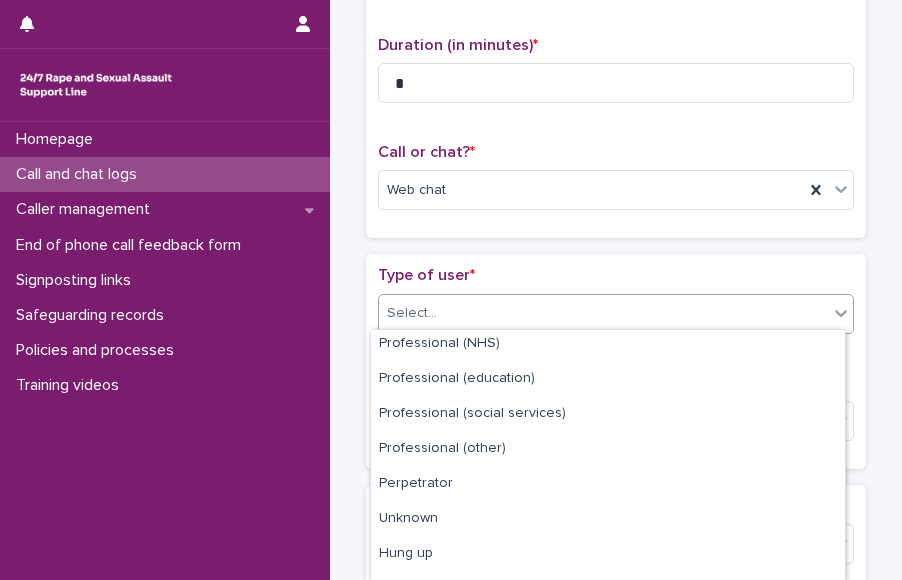 scroll, scrollTop: 274, scrollLeft: 0, axis: vertical 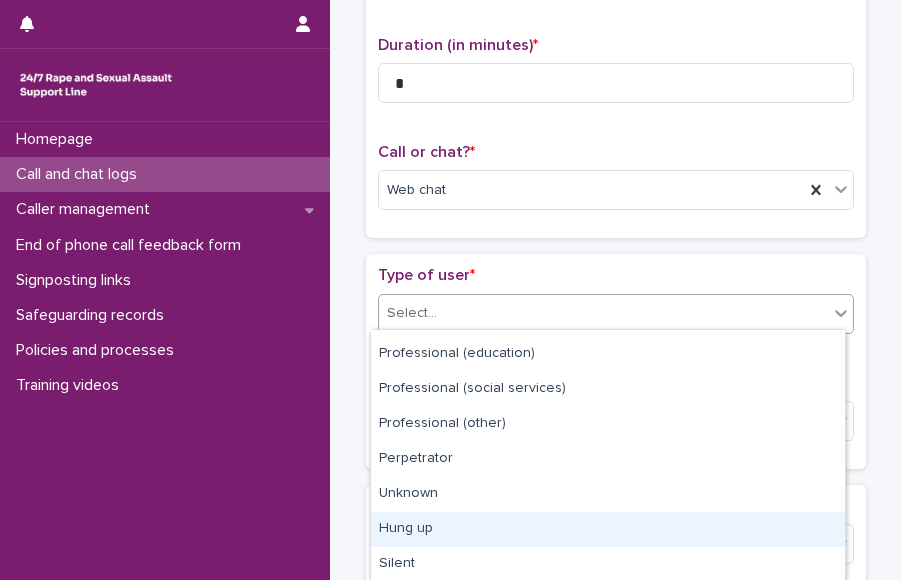 click on "Hung up" at bounding box center [608, 529] 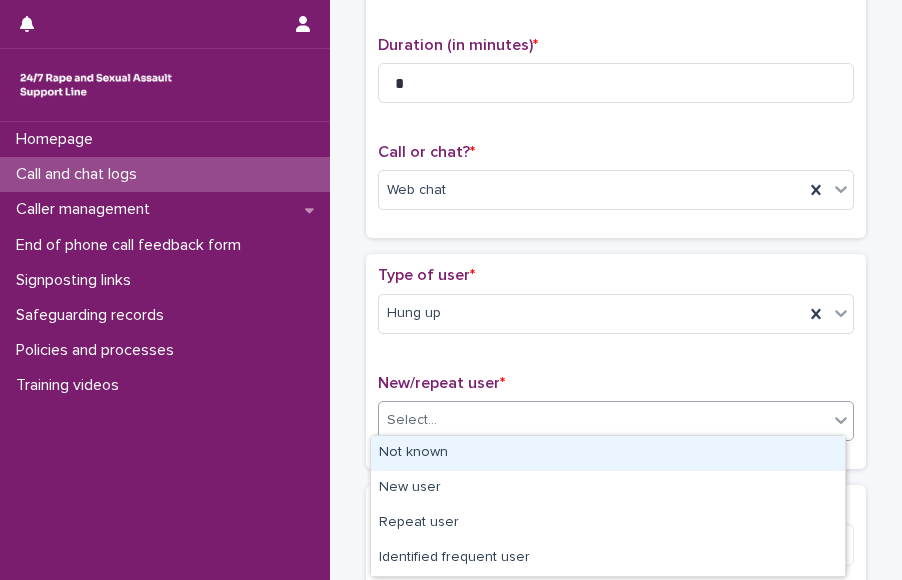 click on "Select..." at bounding box center (603, 420) 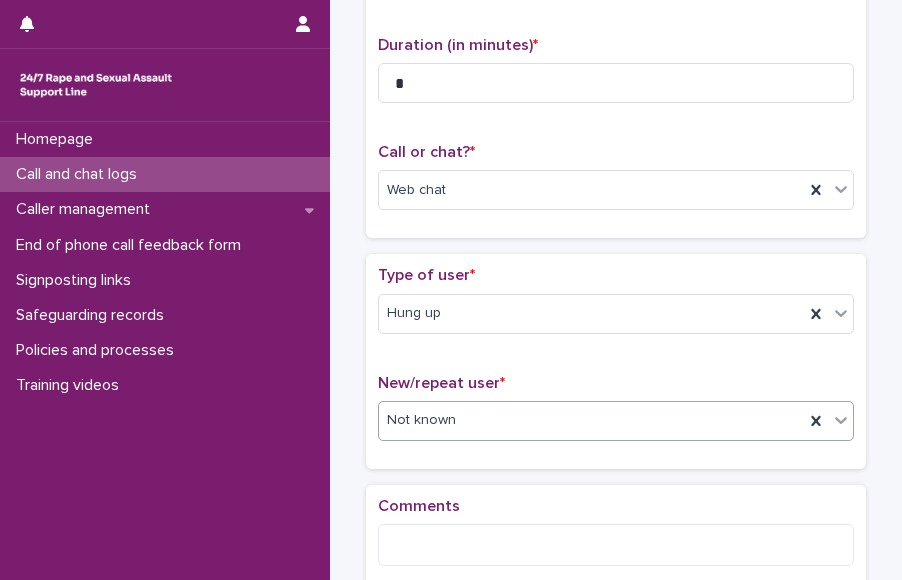 scroll, scrollTop: 418, scrollLeft: 0, axis: vertical 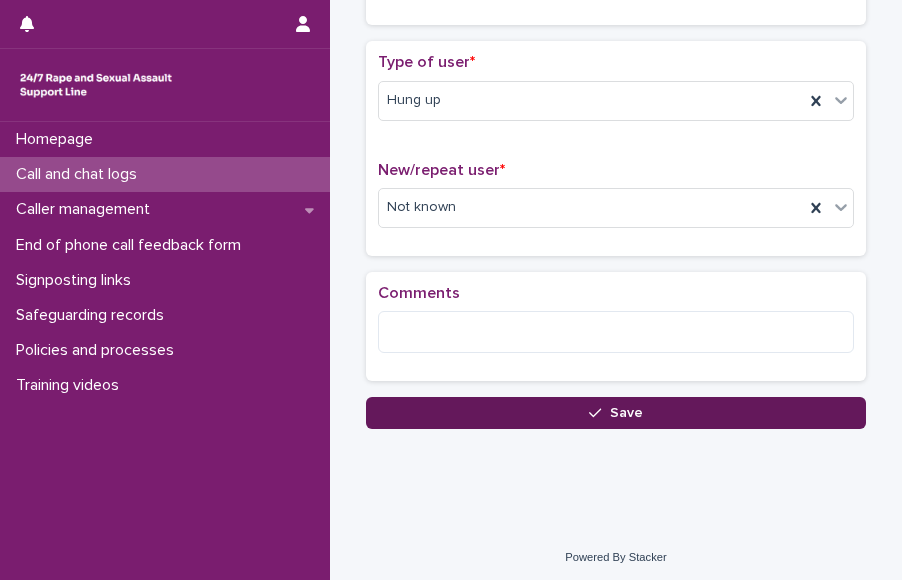 click on "Save" at bounding box center [616, 413] 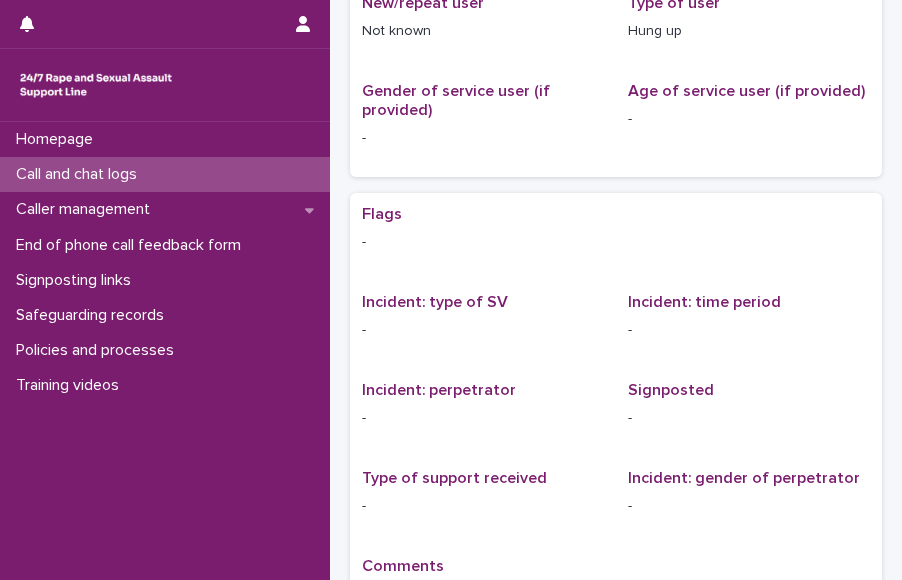 scroll, scrollTop: 0, scrollLeft: 0, axis: both 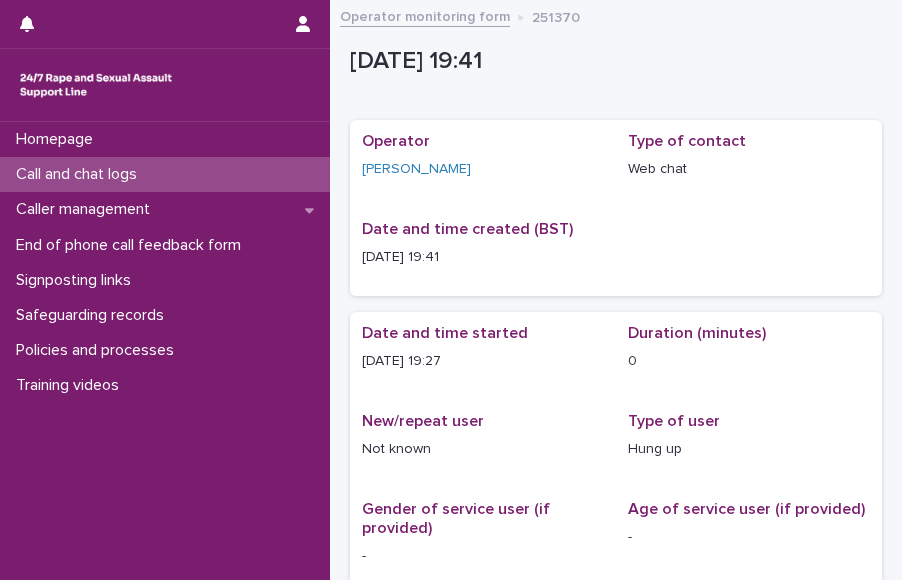 click on "Call and chat logs" at bounding box center (165, 174) 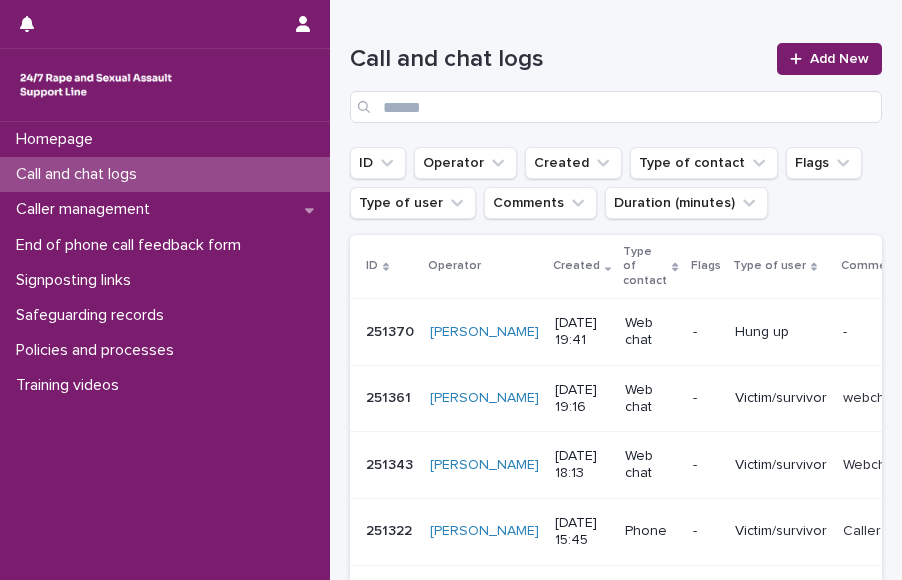 scroll, scrollTop: 160, scrollLeft: 0, axis: vertical 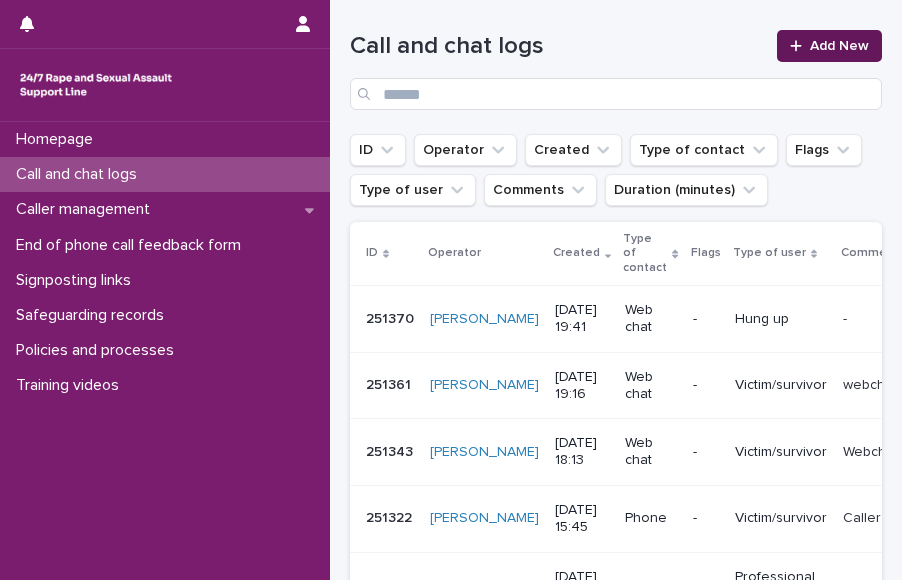click on "Add New" at bounding box center [839, 46] 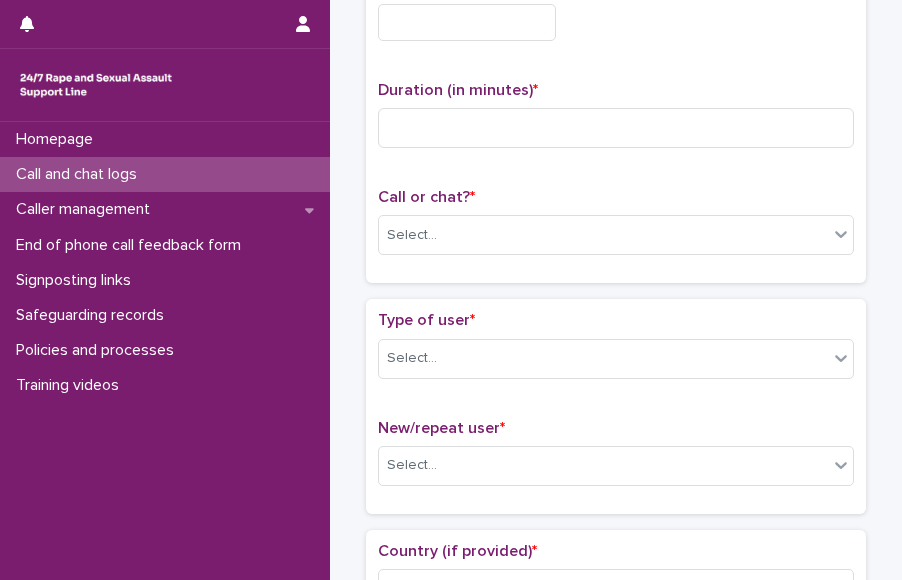 scroll, scrollTop: 171, scrollLeft: 0, axis: vertical 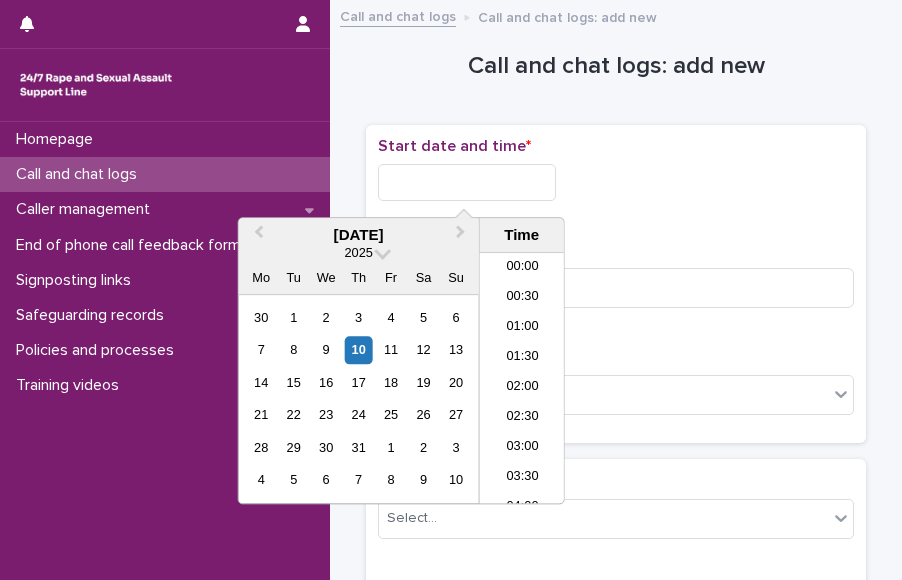click at bounding box center [467, 182] 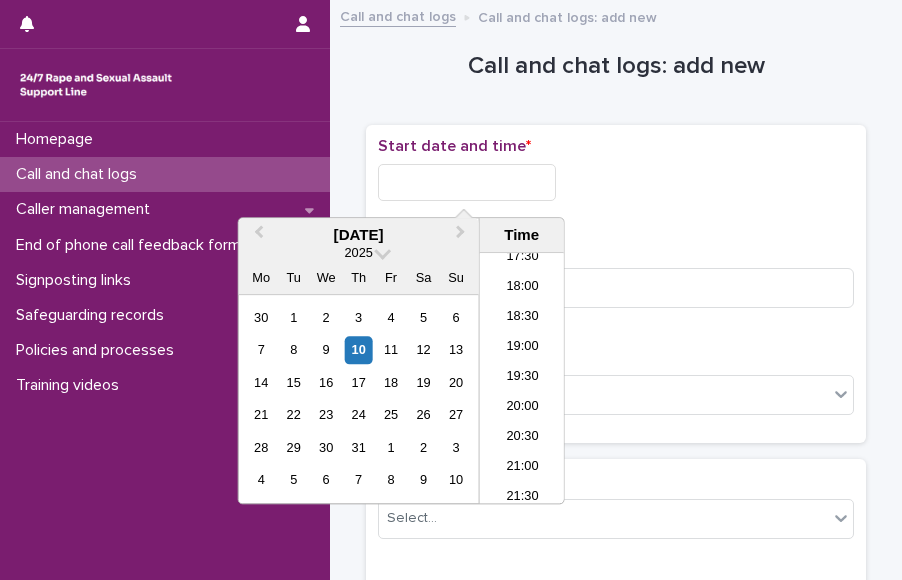 click on "7 8 9 10 11 12 13" at bounding box center (358, 350) 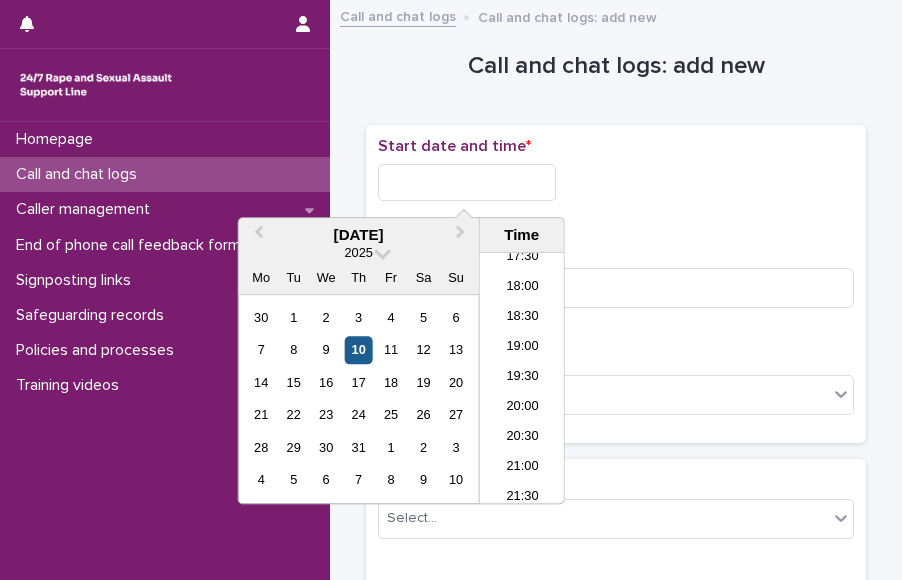 click on "10" at bounding box center (358, 350) 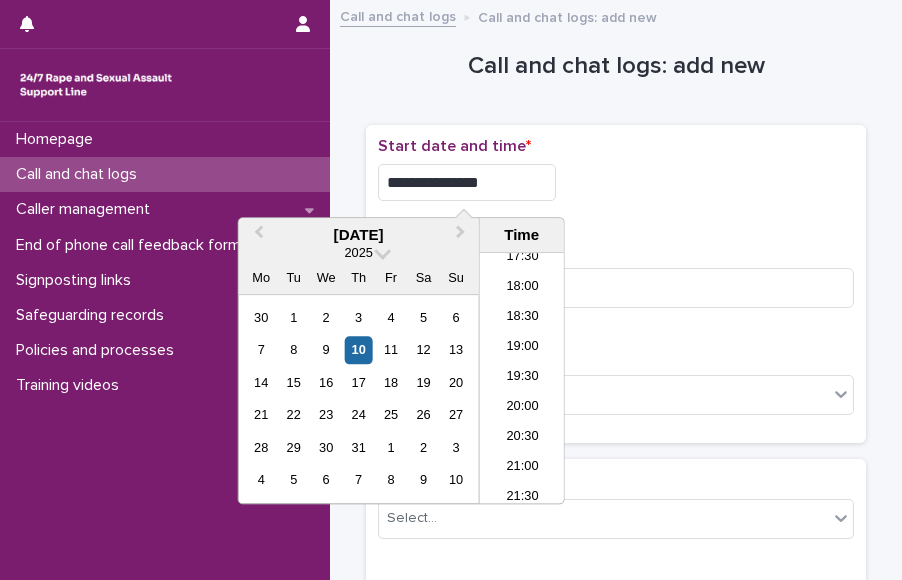 click on "**********" at bounding box center (467, 182) 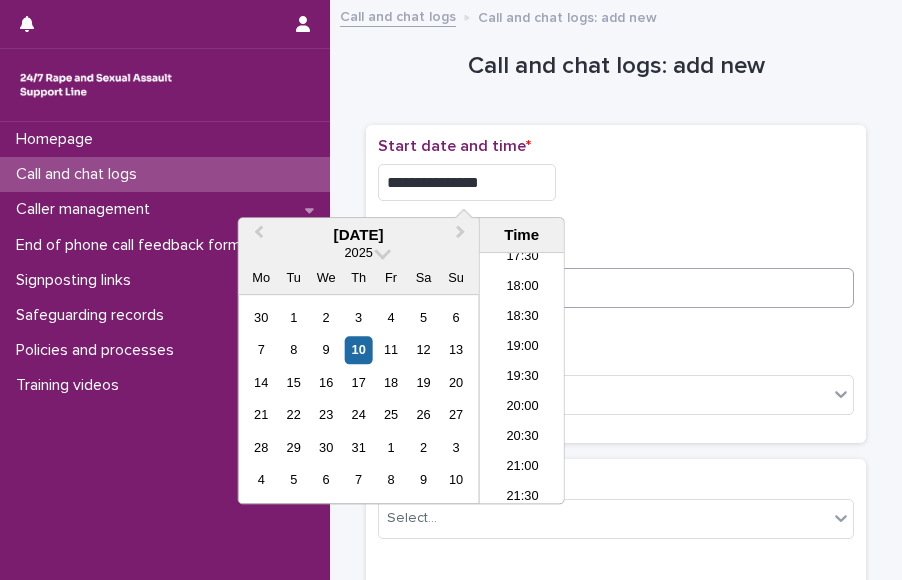 type on "**********" 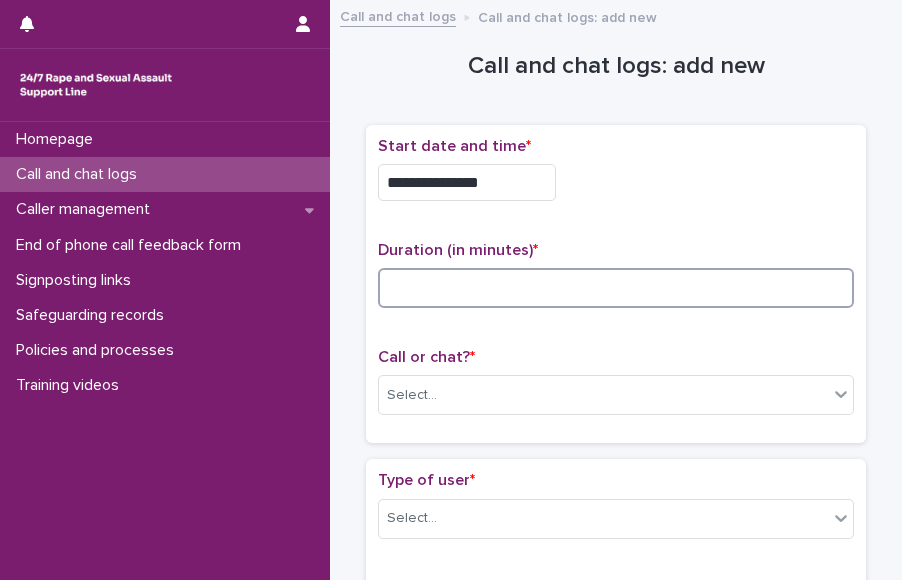 click at bounding box center (616, 288) 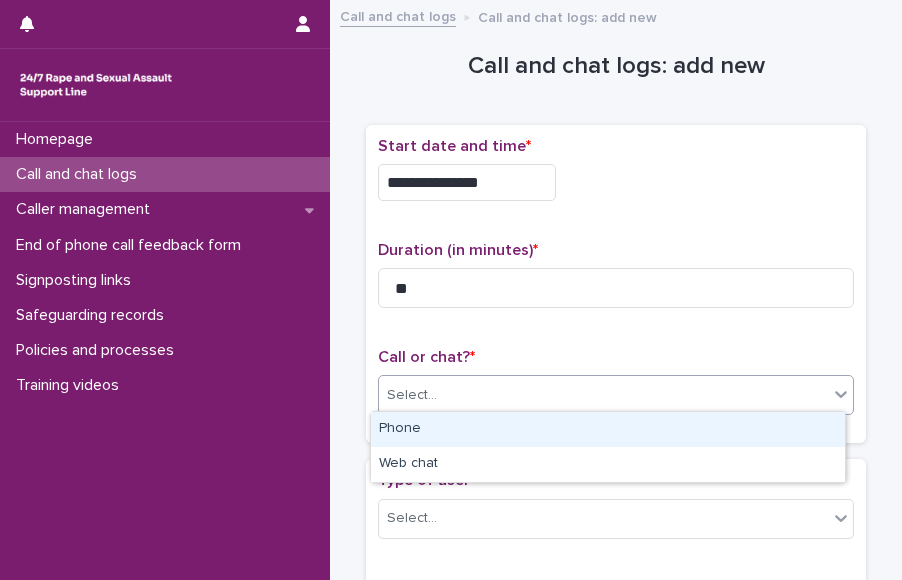 click on "Select..." at bounding box center (603, 395) 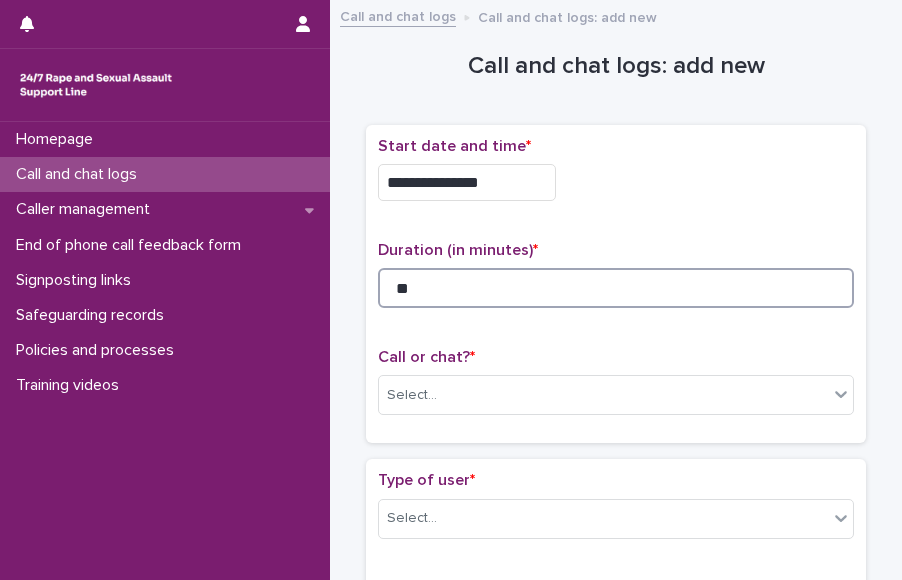 click on "**" at bounding box center [616, 288] 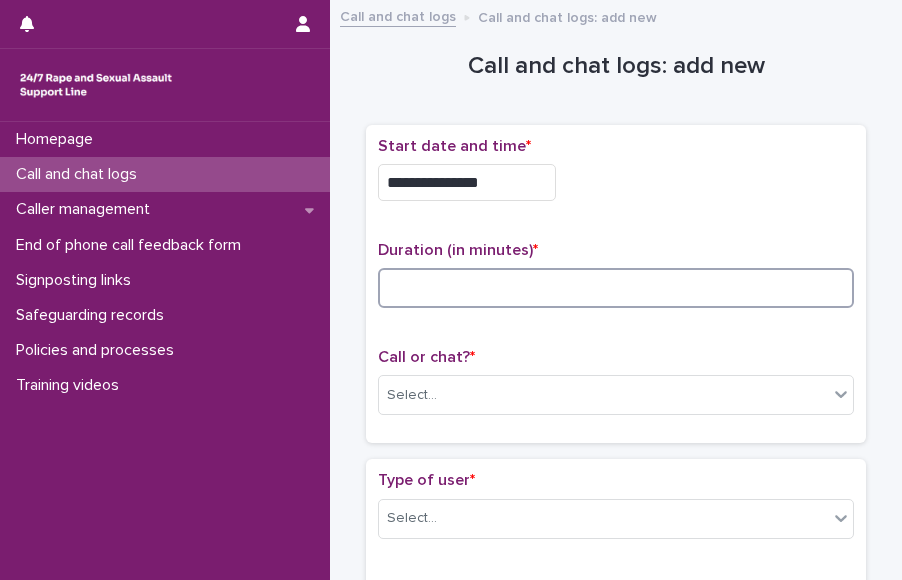 drag, startPoint x: 460, startPoint y: 269, endPoint x: 454, endPoint y: 281, distance: 13.416408 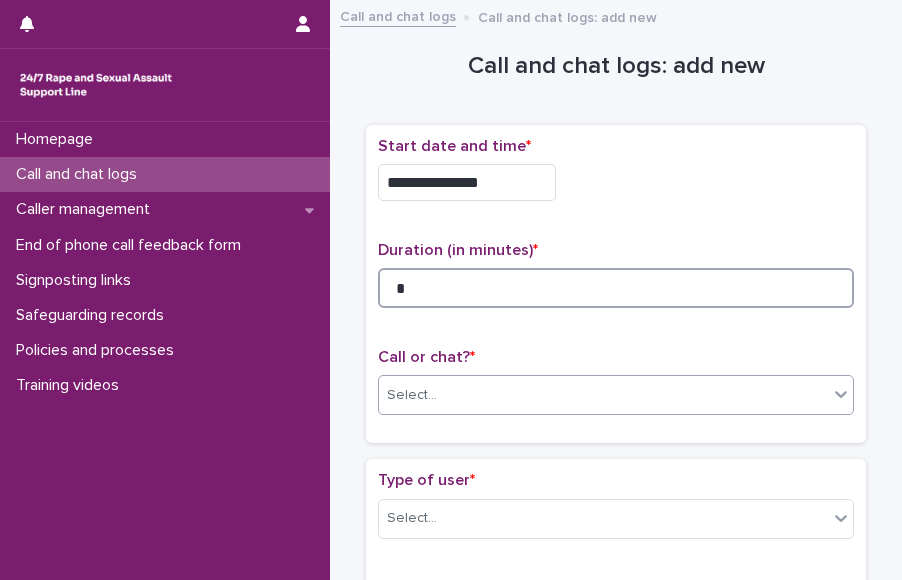 type on "*" 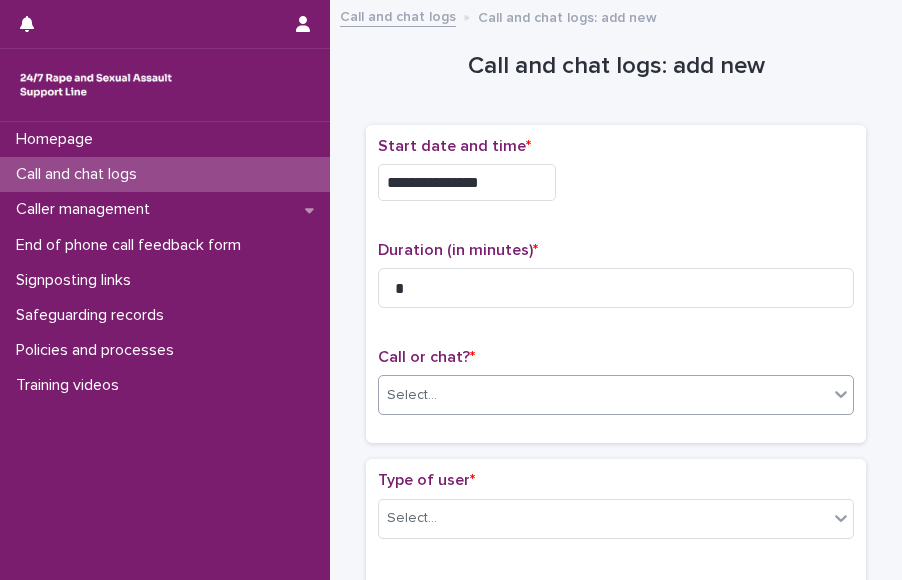 click on "Select..." at bounding box center (603, 395) 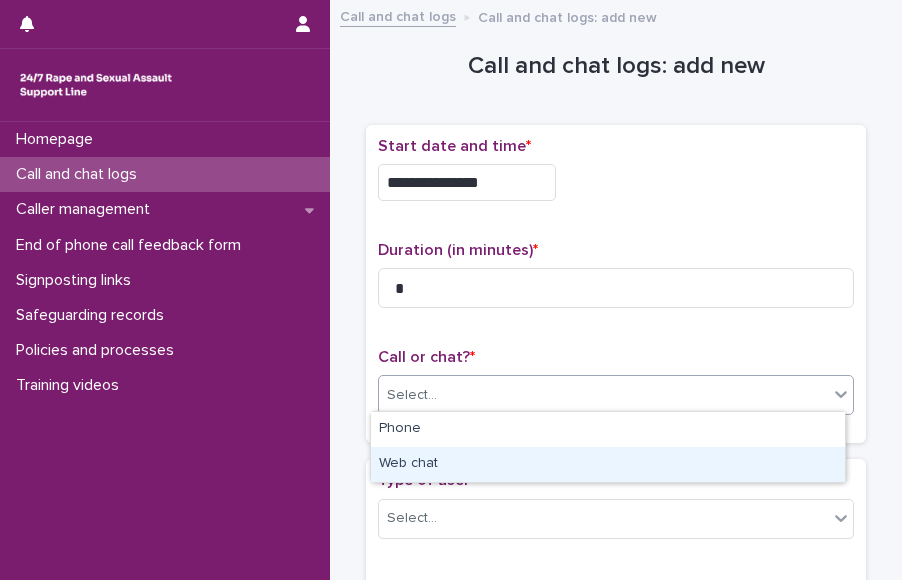 click on "Web chat" at bounding box center [608, 464] 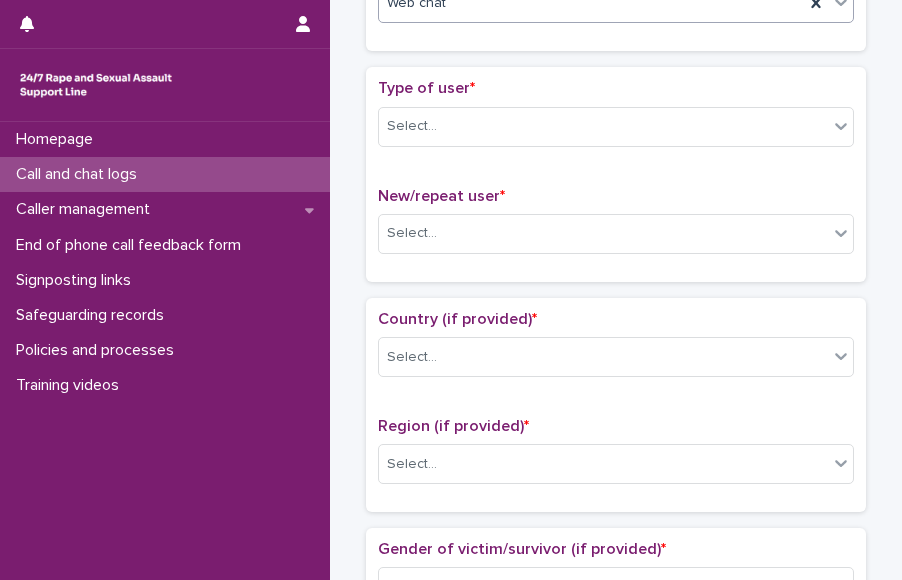 scroll, scrollTop: 409, scrollLeft: 0, axis: vertical 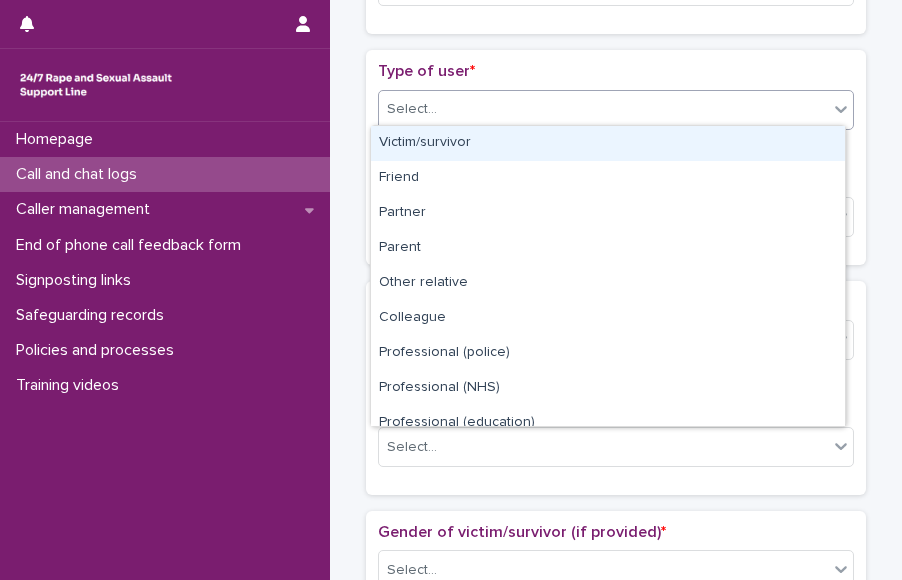 click on "Select..." at bounding box center (603, 109) 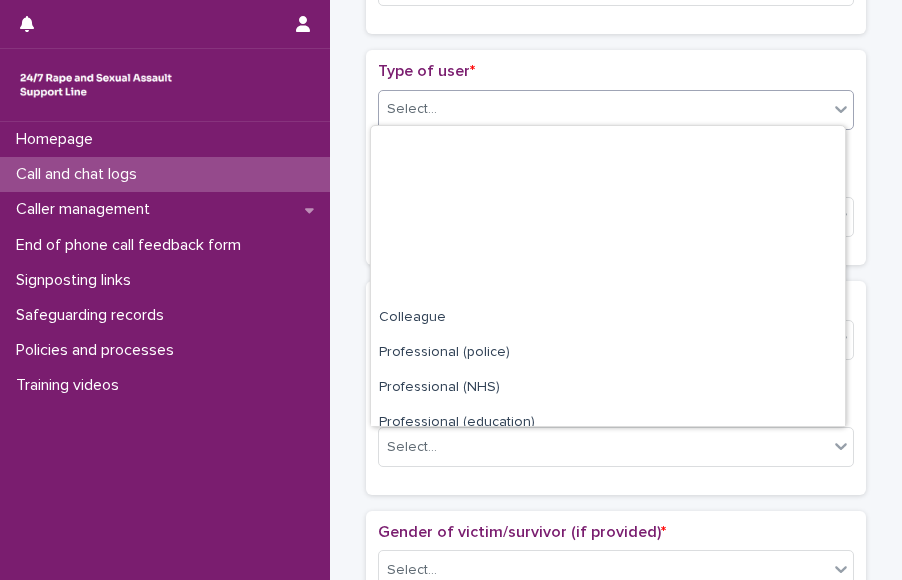 scroll, scrollTop: 225, scrollLeft: 0, axis: vertical 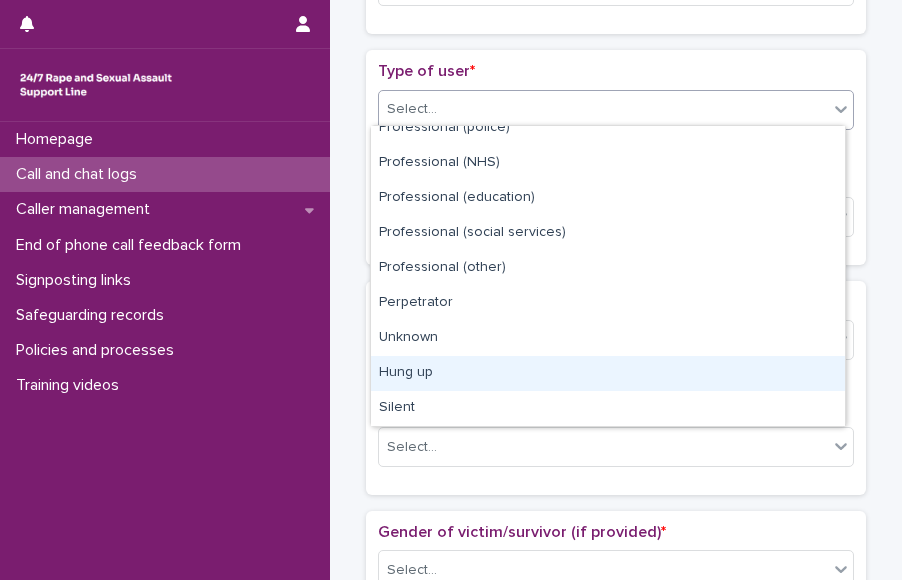 click on "Hung up" at bounding box center [608, 373] 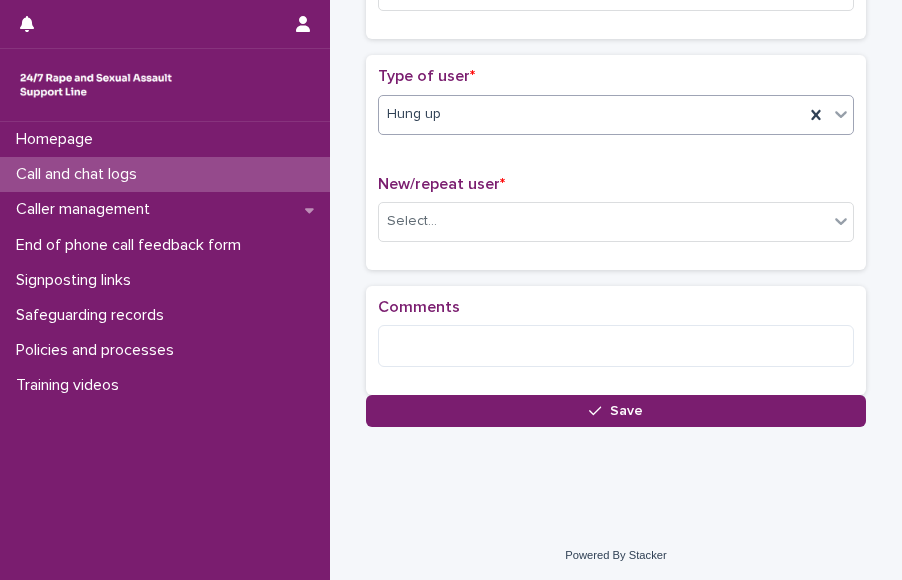 scroll, scrollTop: 409, scrollLeft: 0, axis: vertical 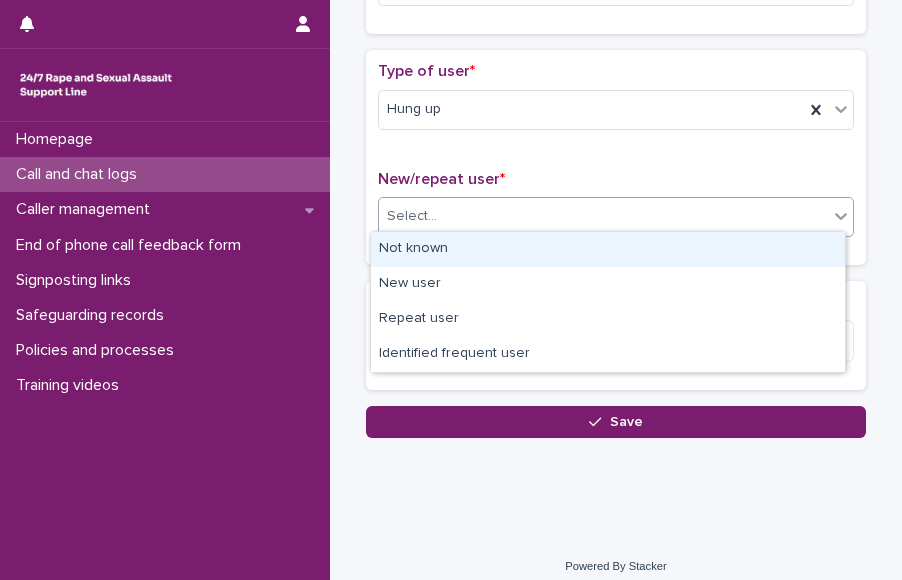 click on "Select..." at bounding box center [603, 216] 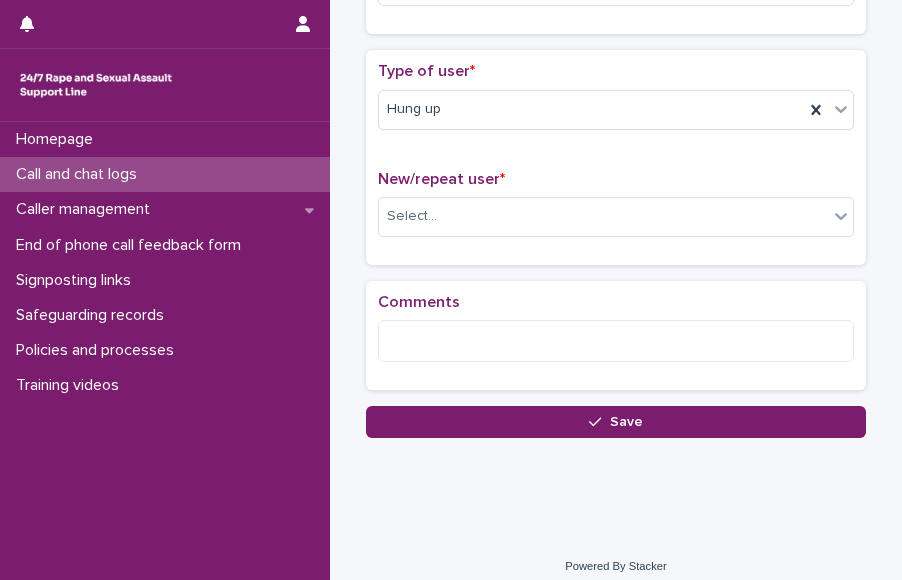 click on "New/repeat user * Select..." at bounding box center (616, 211) 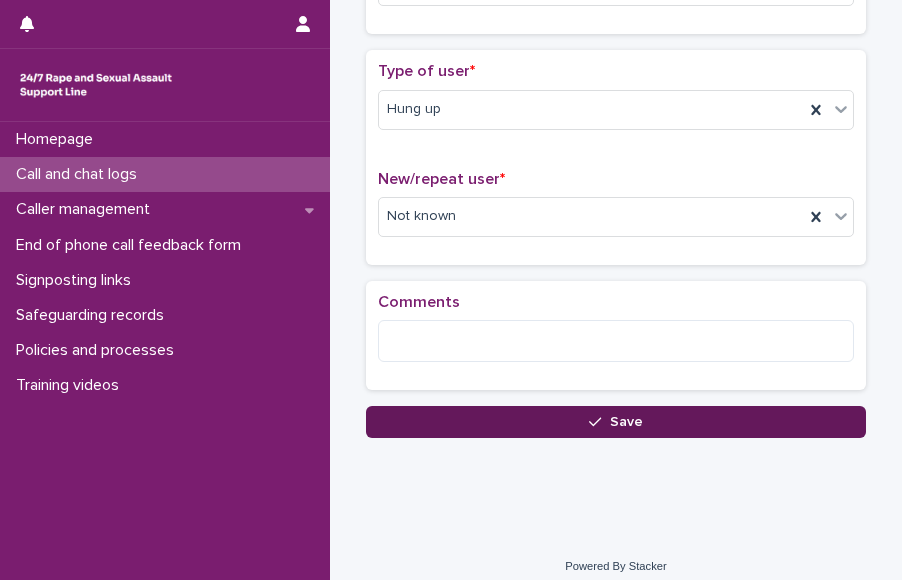 click on "Save" at bounding box center [616, 422] 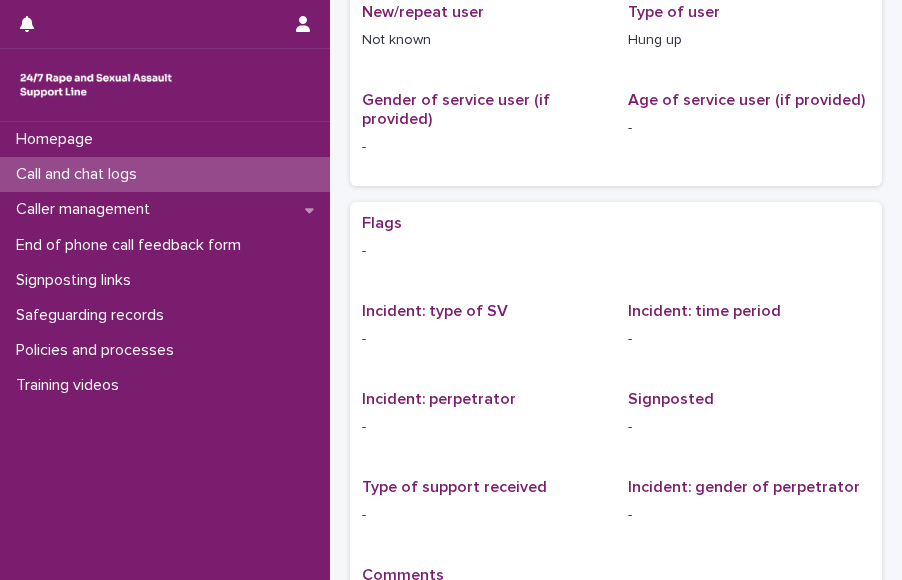 scroll, scrollTop: 0, scrollLeft: 0, axis: both 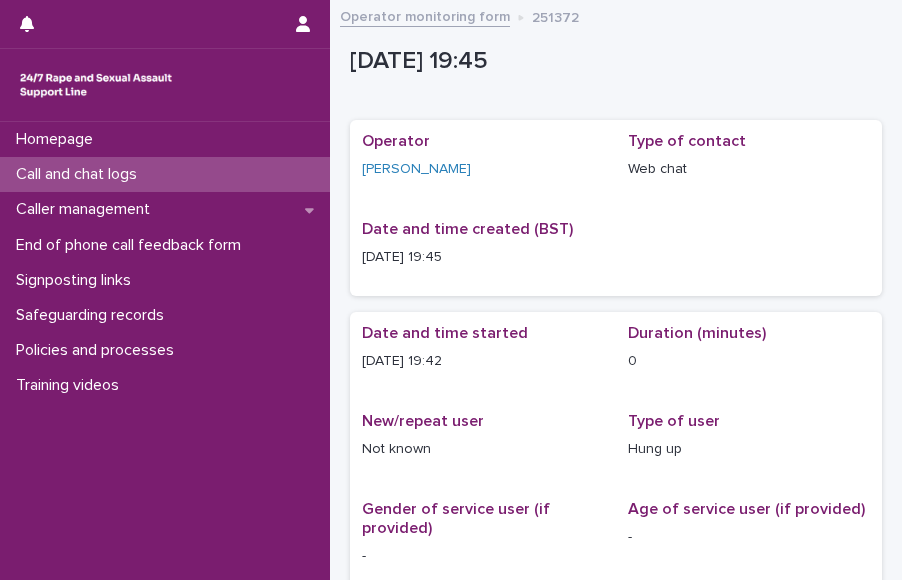 click on "Call and chat logs" at bounding box center (165, 174) 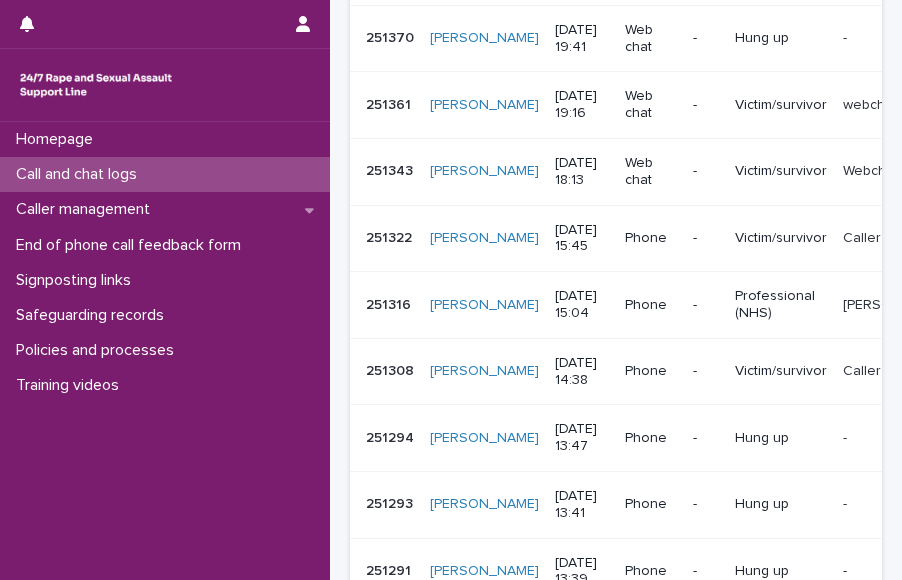 scroll, scrollTop: 772, scrollLeft: 0, axis: vertical 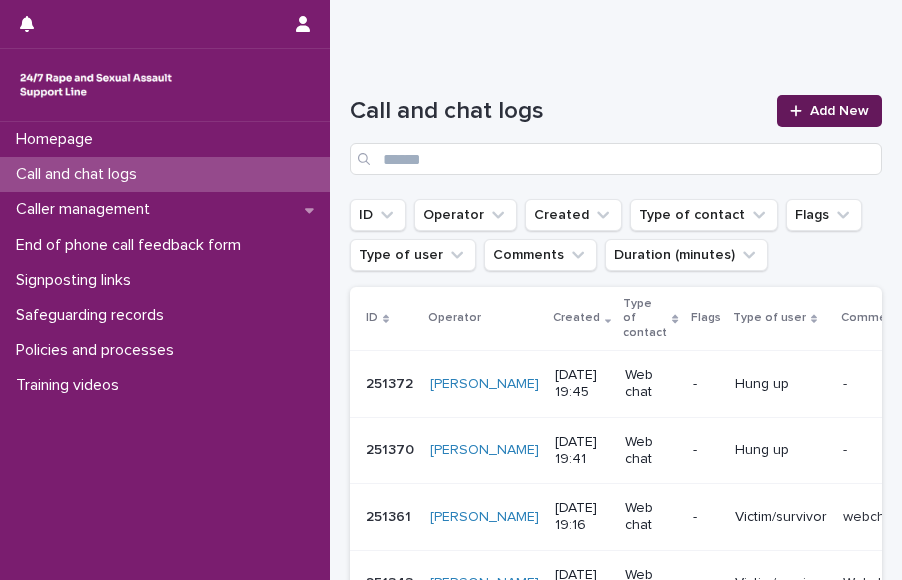 click on "Add New" at bounding box center (839, 111) 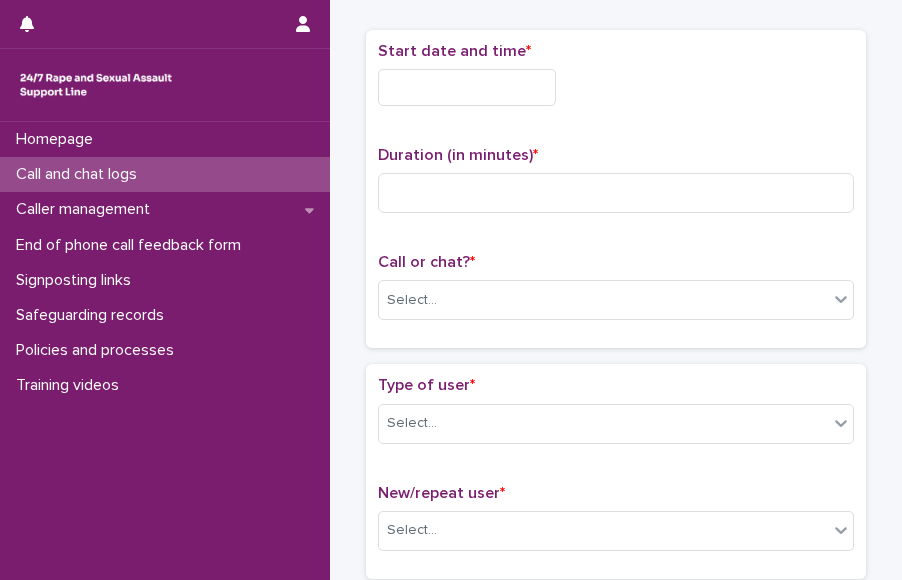 scroll, scrollTop: 106, scrollLeft: 0, axis: vertical 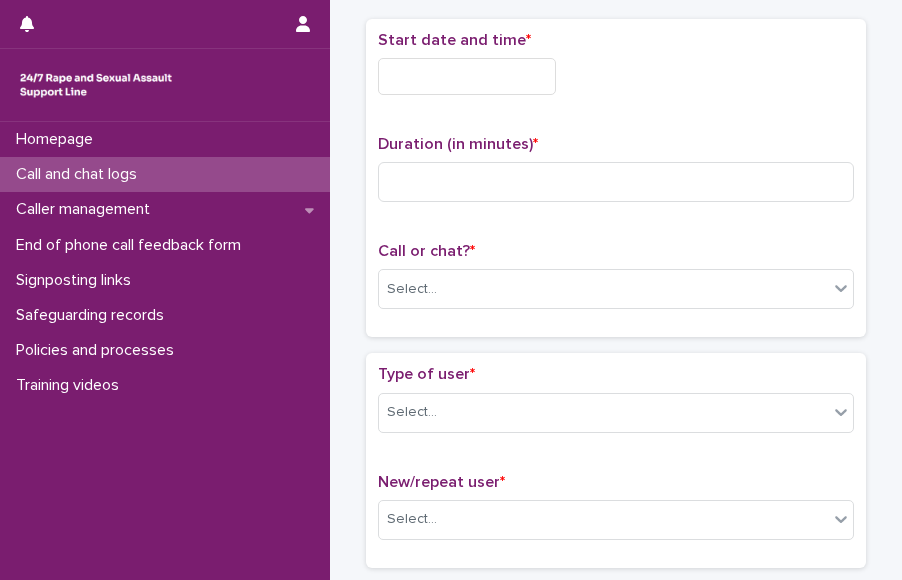 drag, startPoint x: 532, startPoint y: 51, endPoint x: 526, endPoint y: 69, distance: 18.973665 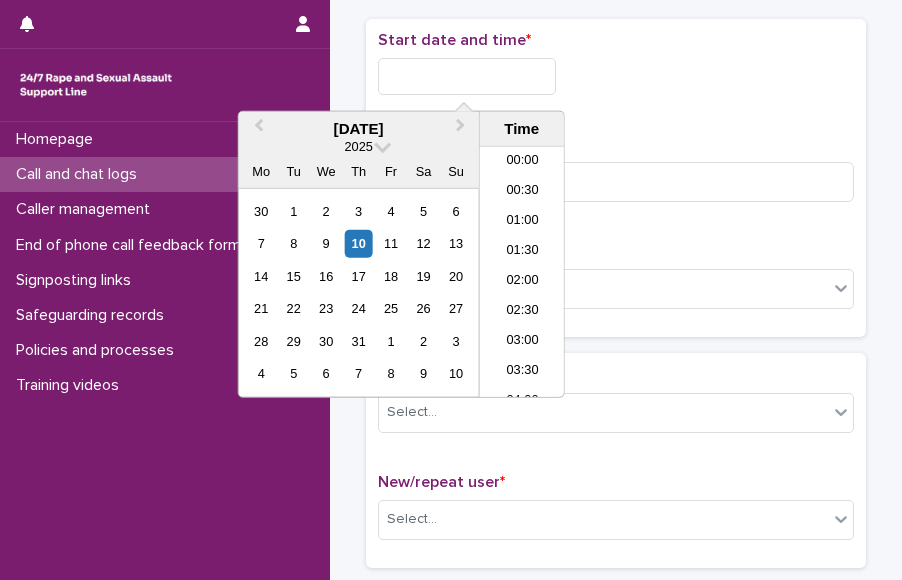 click at bounding box center [467, 76] 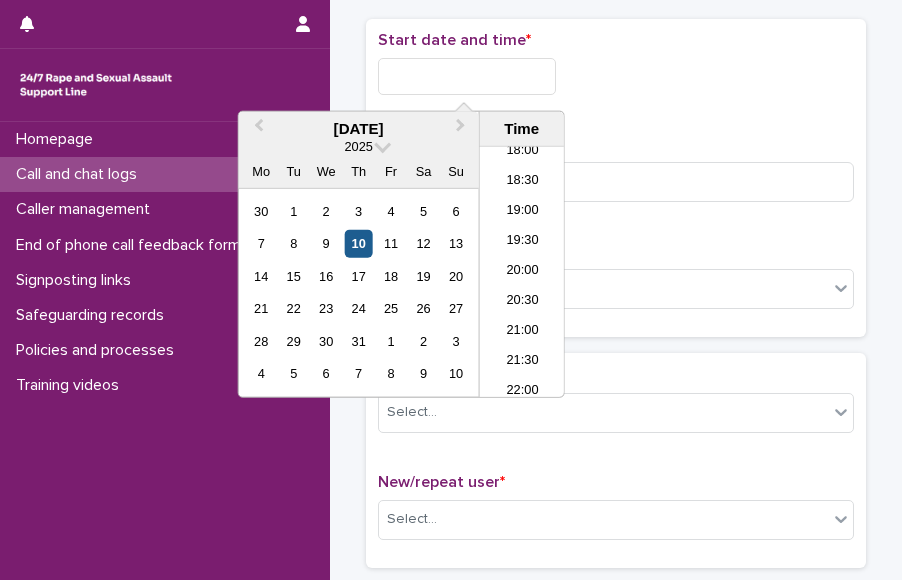 click on "10" at bounding box center (358, 243) 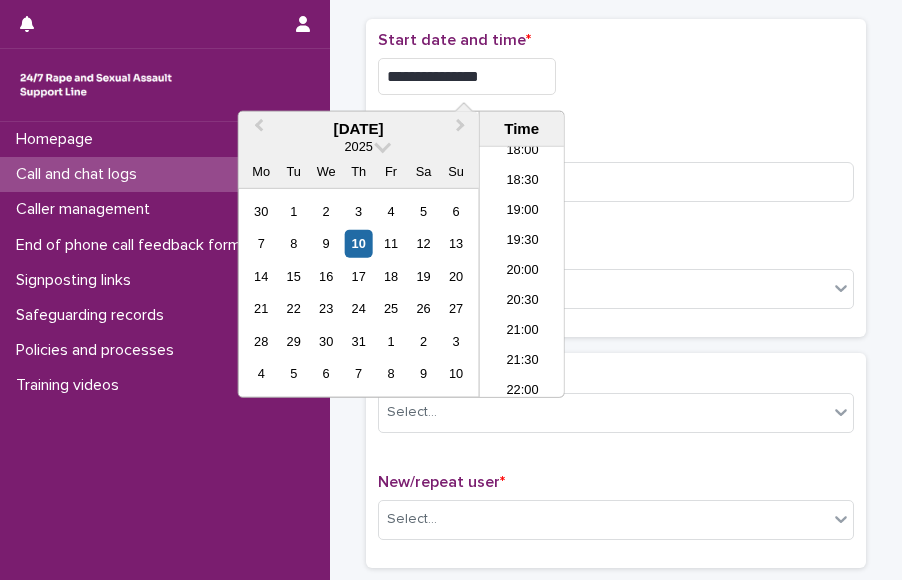 click on "**********" at bounding box center (467, 76) 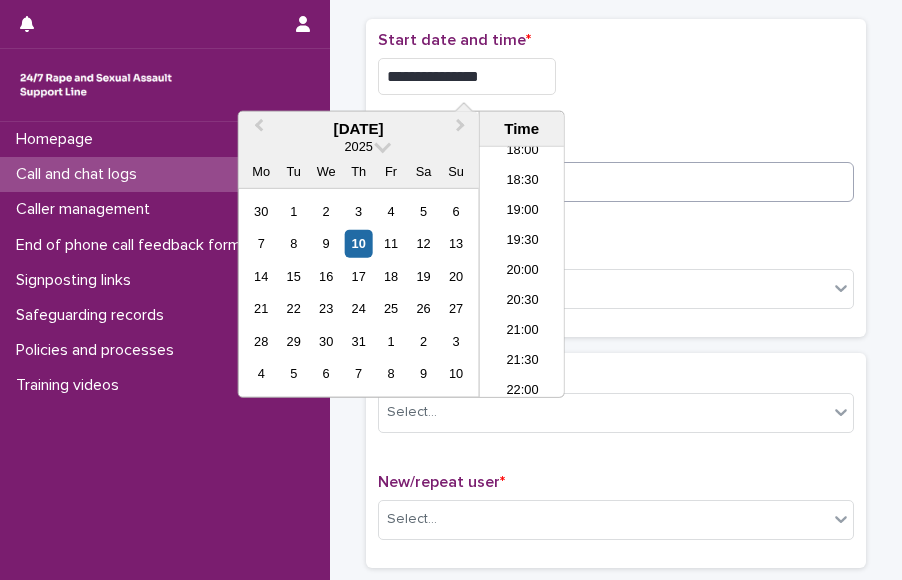 type on "**********" 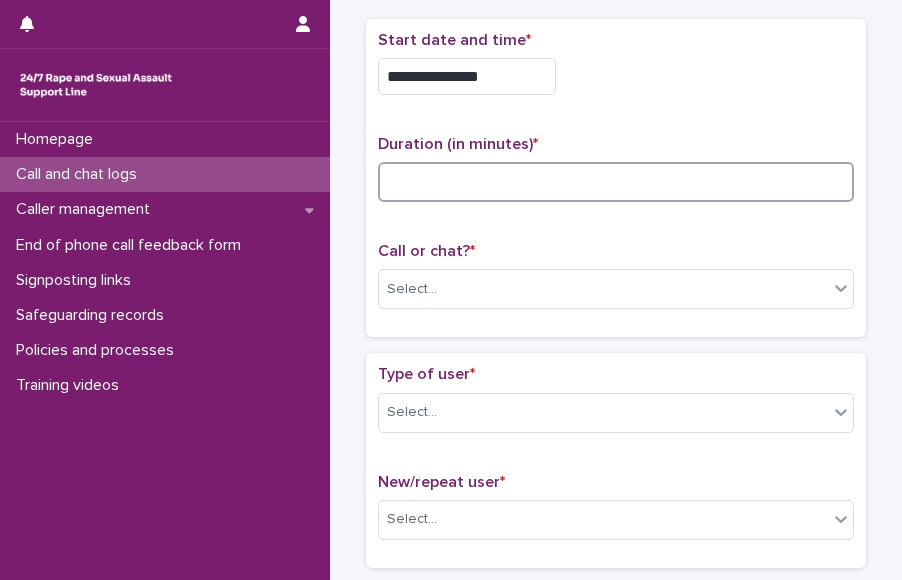 click at bounding box center (616, 182) 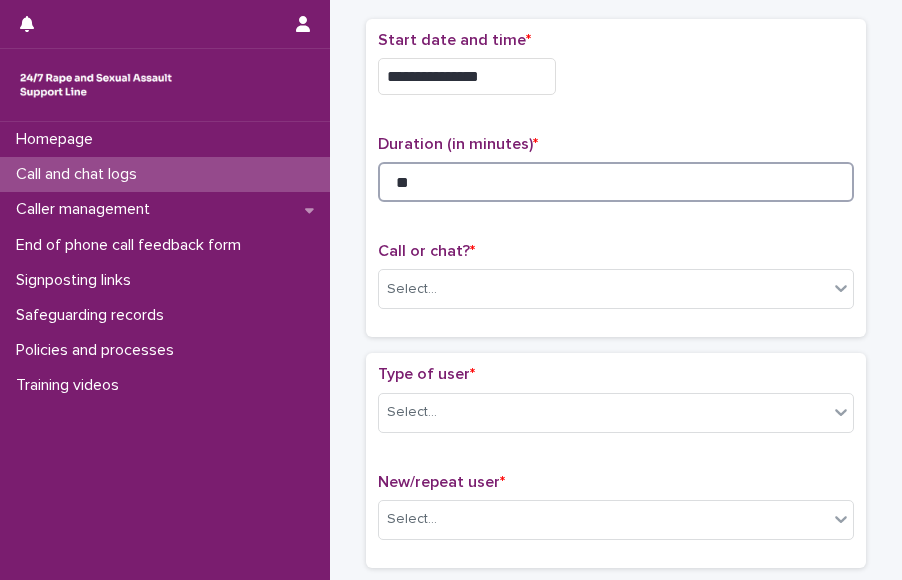 type on "**" 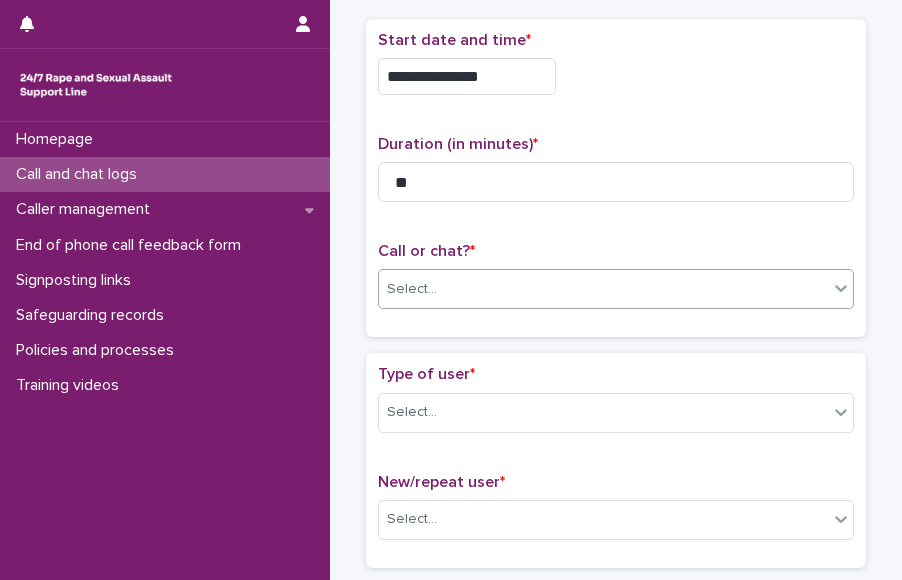 drag, startPoint x: 540, startPoint y: 262, endPoint x: 530, endPoint y: 277, distance: 18.027756 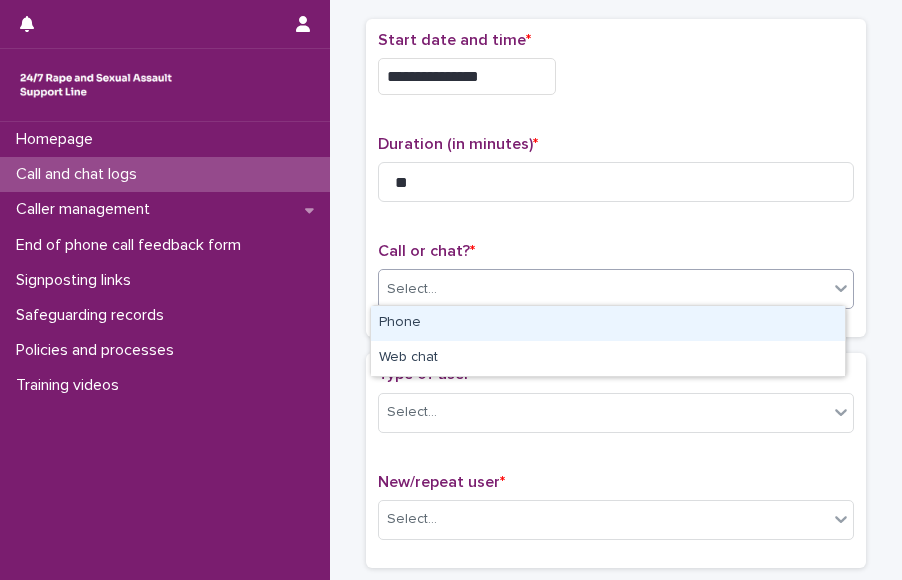 click on "Select..." at bounding box center [603, 289] 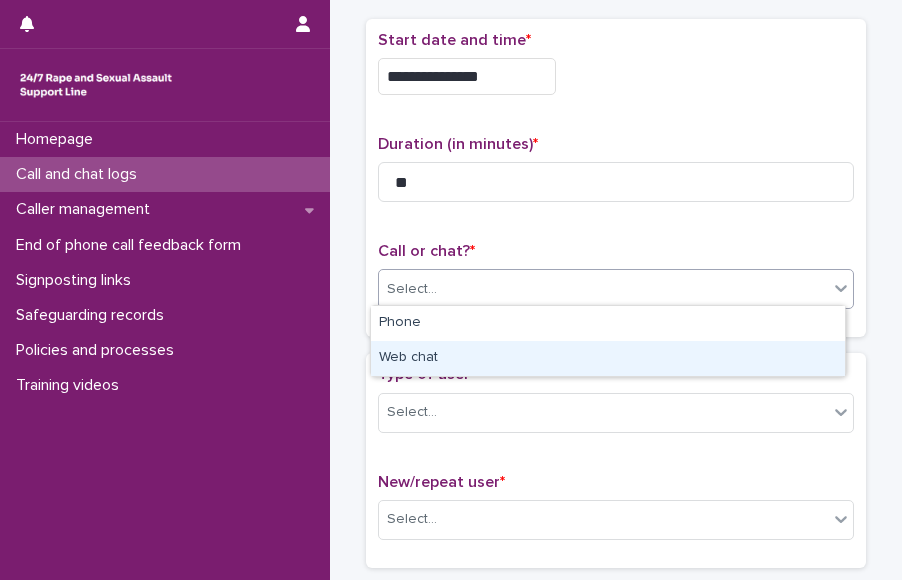 click on "Web chat" at bounding box center [608, 358] 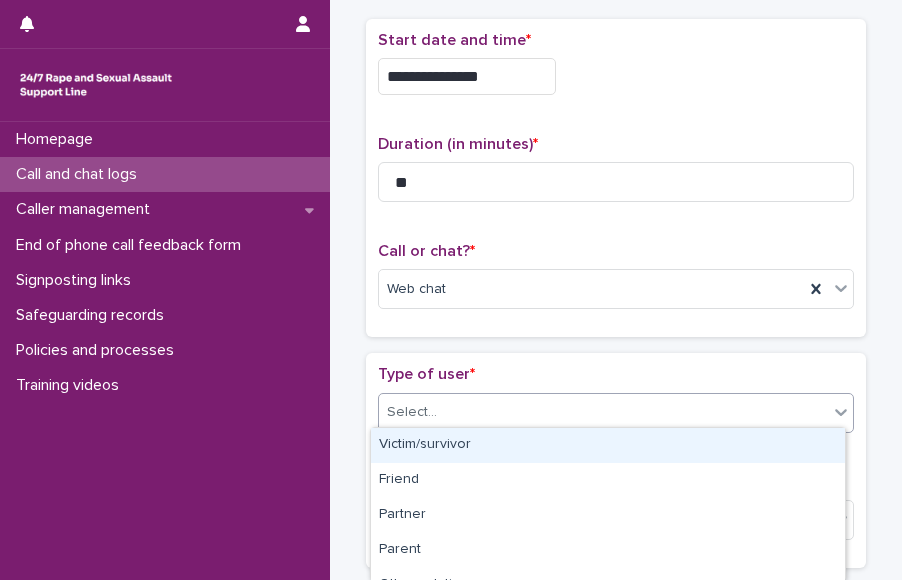 click on "Select..." at bounding box center (603, 412) 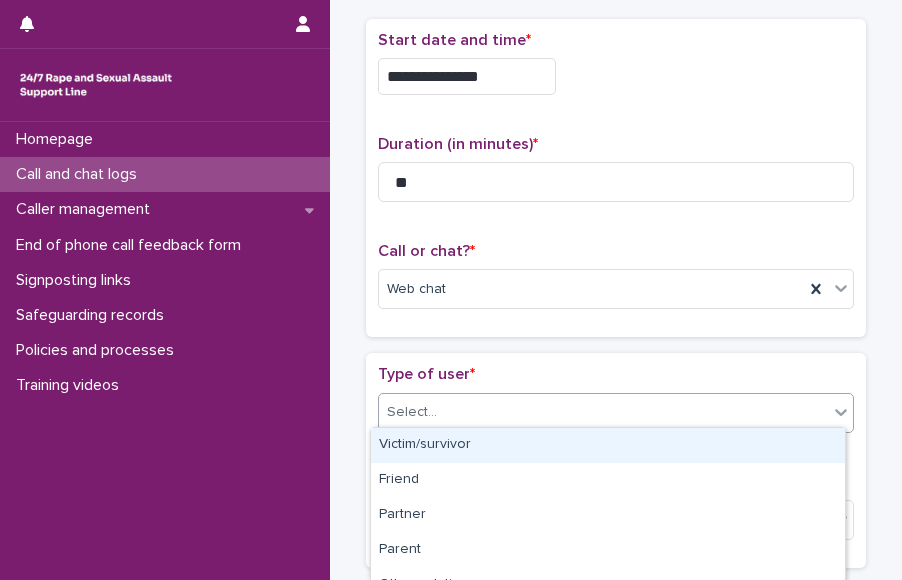 click on "Victim/survivor" at bounding box center (608, 445) 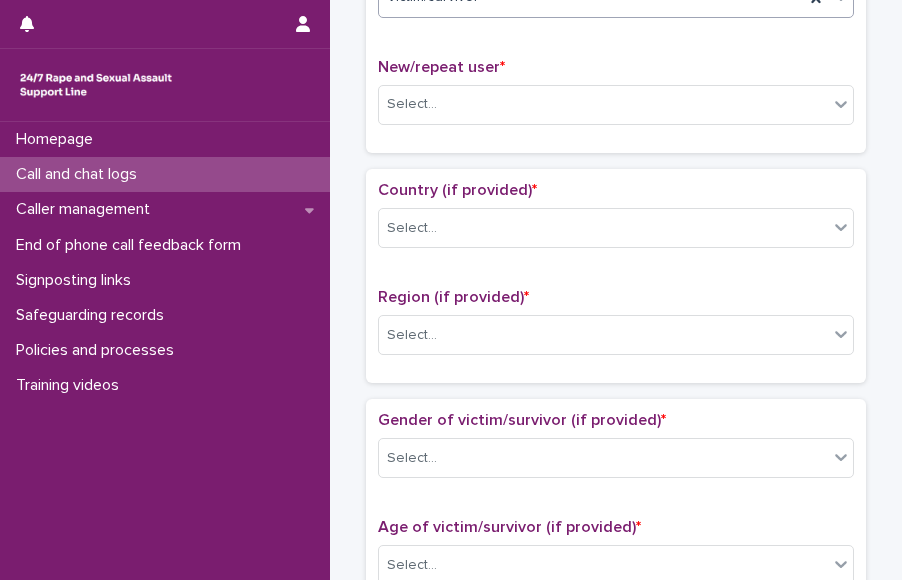 scroll, scrollTop: 524, scrollLeft: 0, axis: vertical 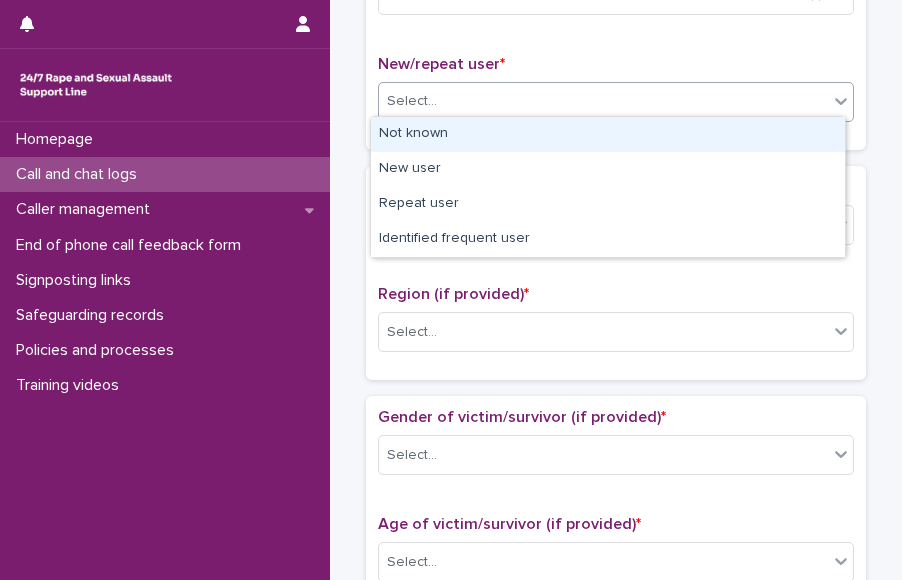 click on "Select..." at bounding box center [603, 101] 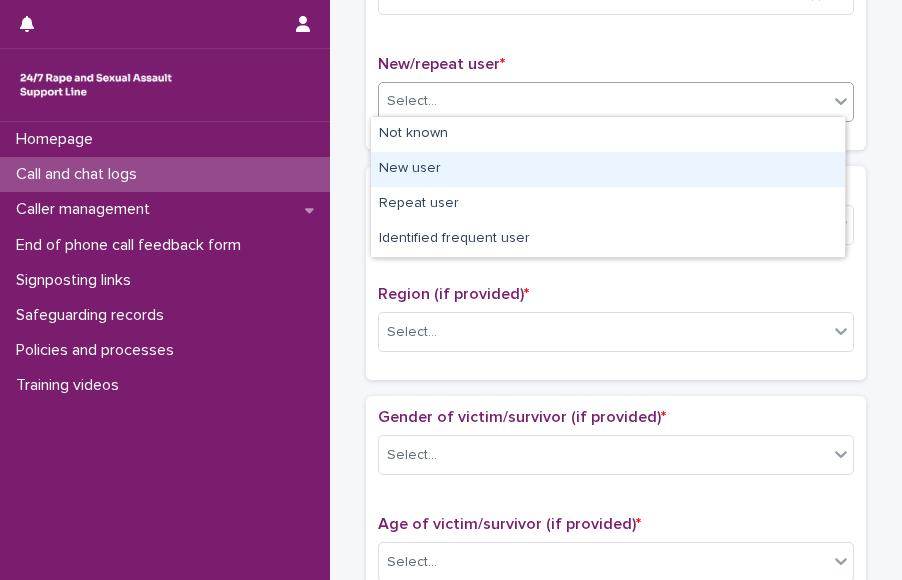 click on "New user" at bounding box center [608, 169] 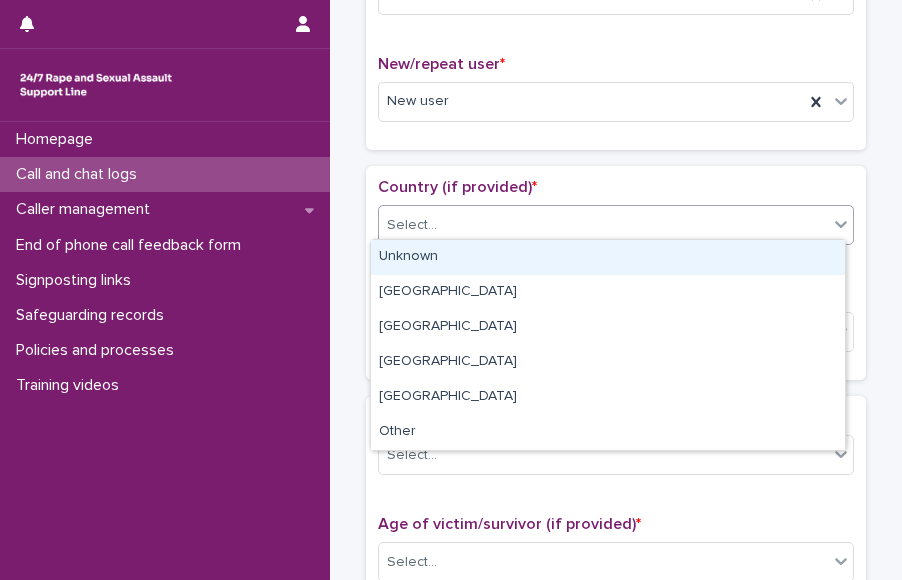 click on "Select..." at bounding box center [603, 225] 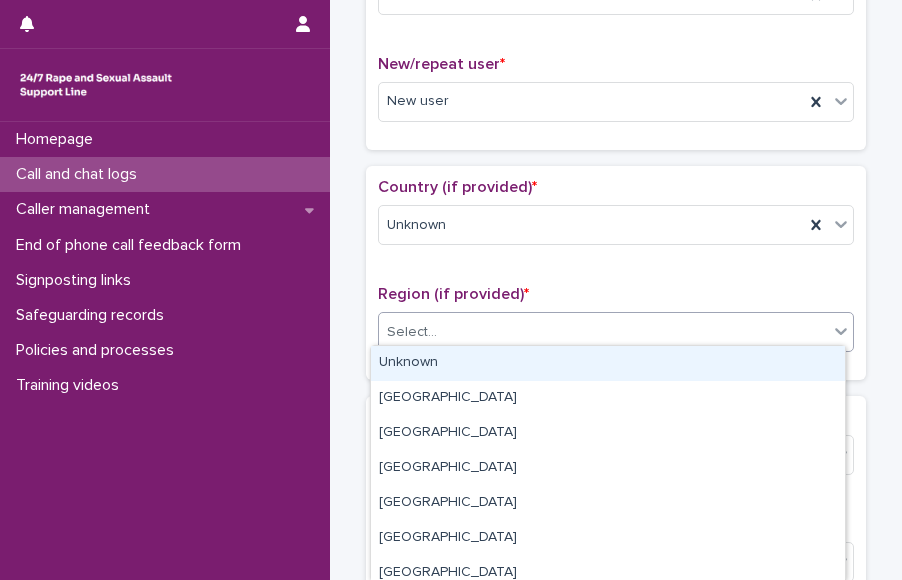 drag, startPoint x: 565, startPoint y: 333, endPoint x: 528, endPoint y: 379, distance: 59.03389 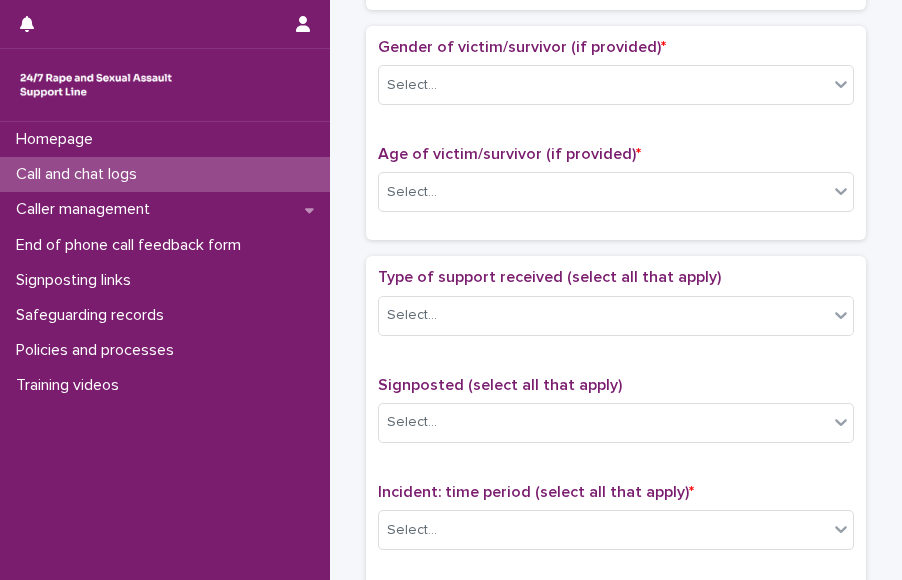 scroll, scrollTop: 908, scrollLeft: 0, axis: vertical 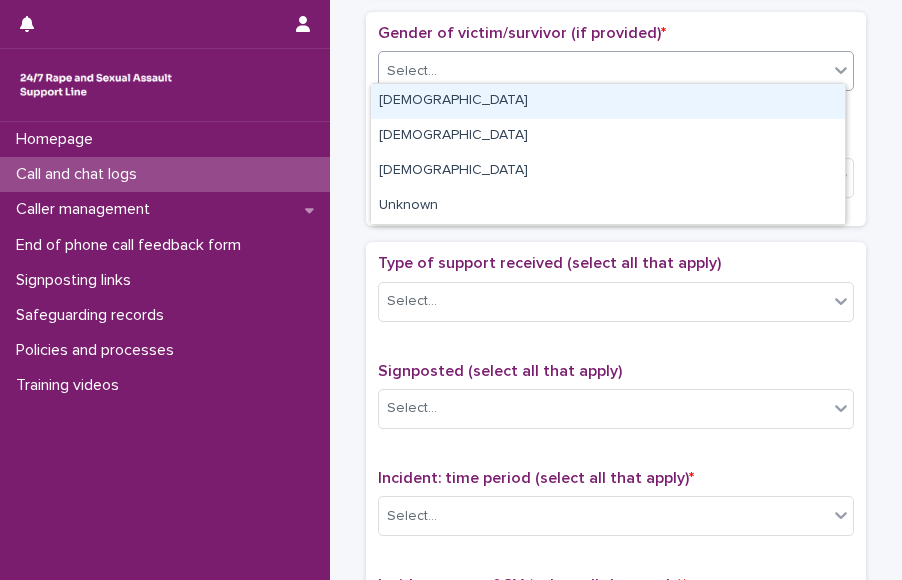 click on "Select..." at bounding box center (603, 71) 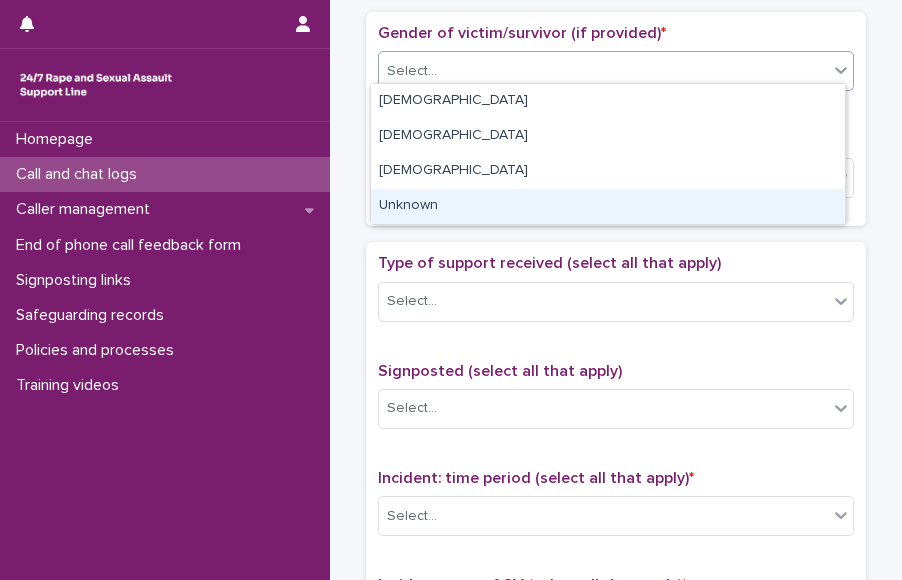 click on "Unknown" at bounding box center [608, 206] 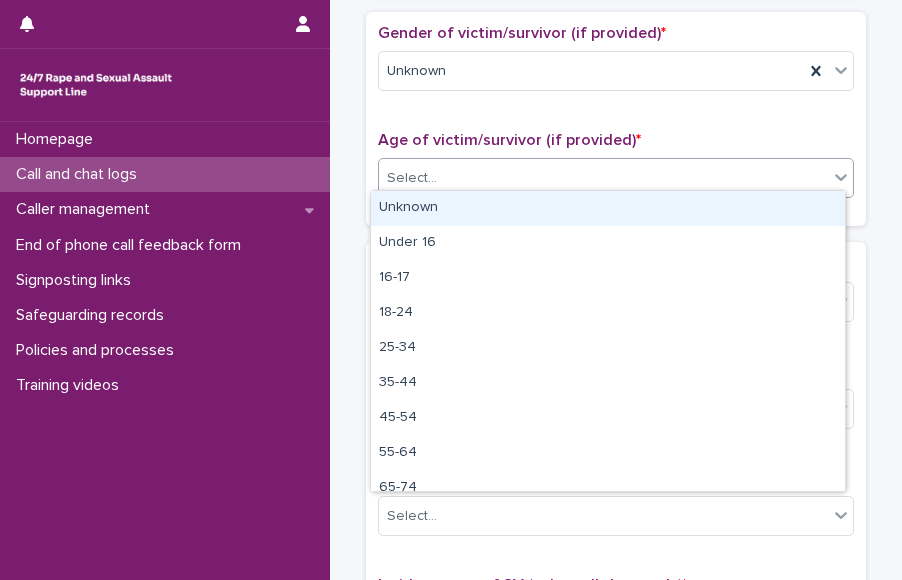 drag, startPoint x: 622, startPoint y: 187, endPoint x: 595, endPoint y: 207, distance: 33.600594 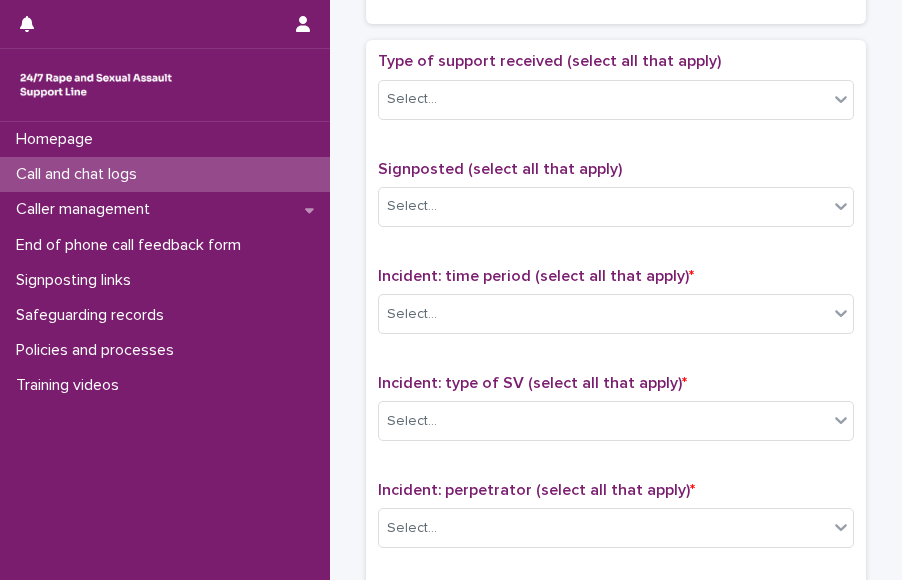 scroll, scrollTop: 1114, scrollLeft: 0, axis: vertical 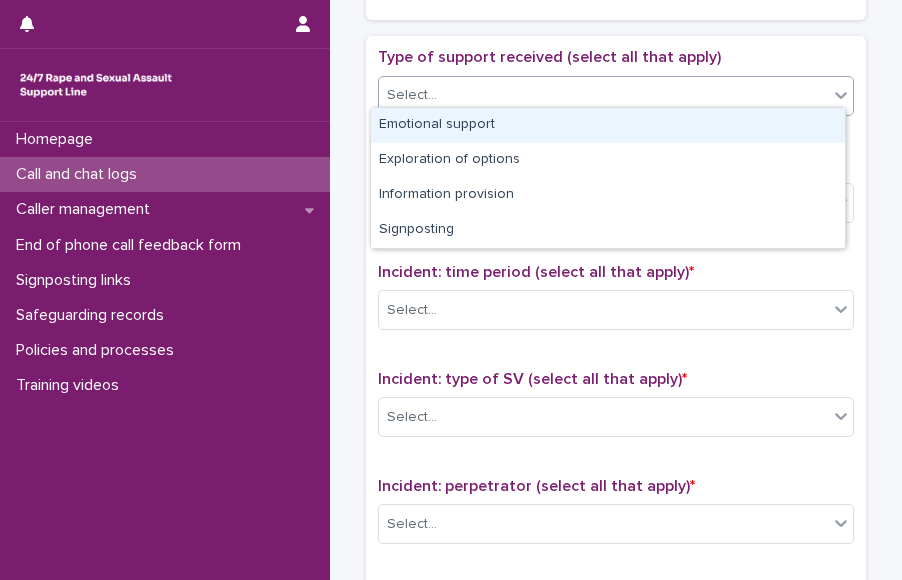 click on "Select..." at bounding box center (603, 95) 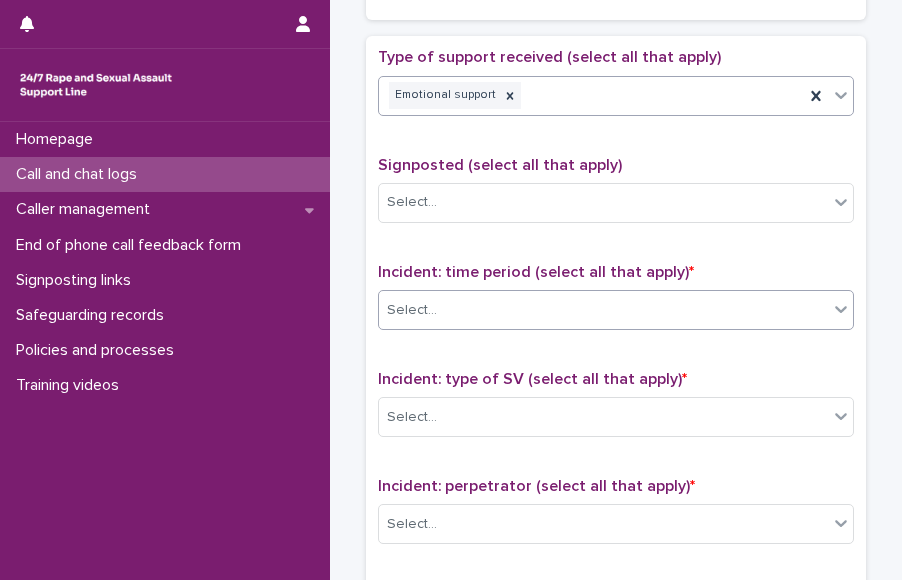 click on "Select..." at bounding box center [603, 310] 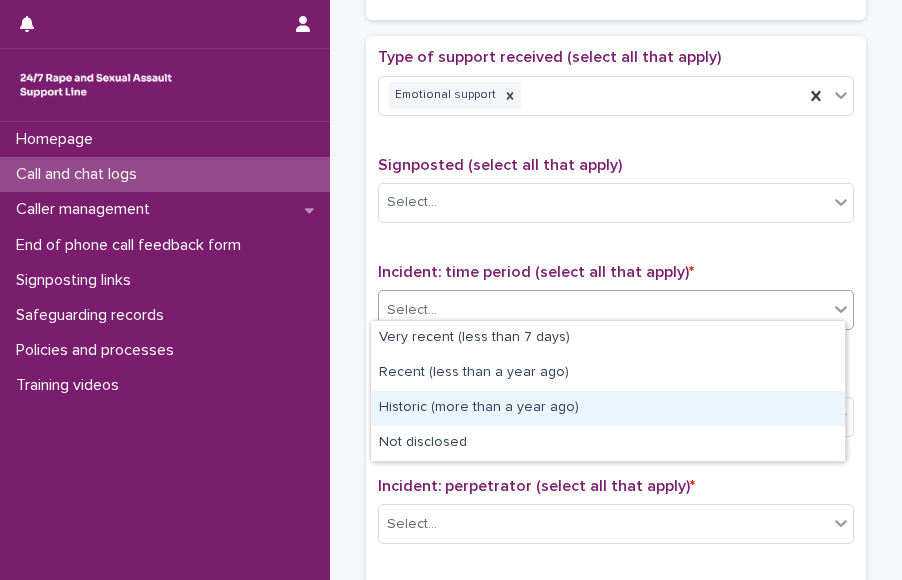 click on "Historic (more than a year ago)" at bounding box center [608, 408] 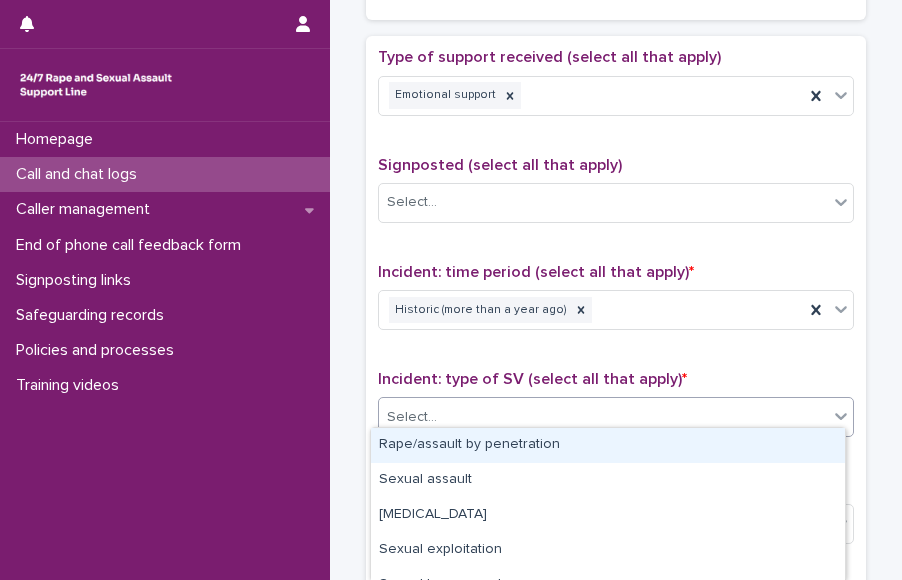 click on "Select..." at bounding box center [603, 417] 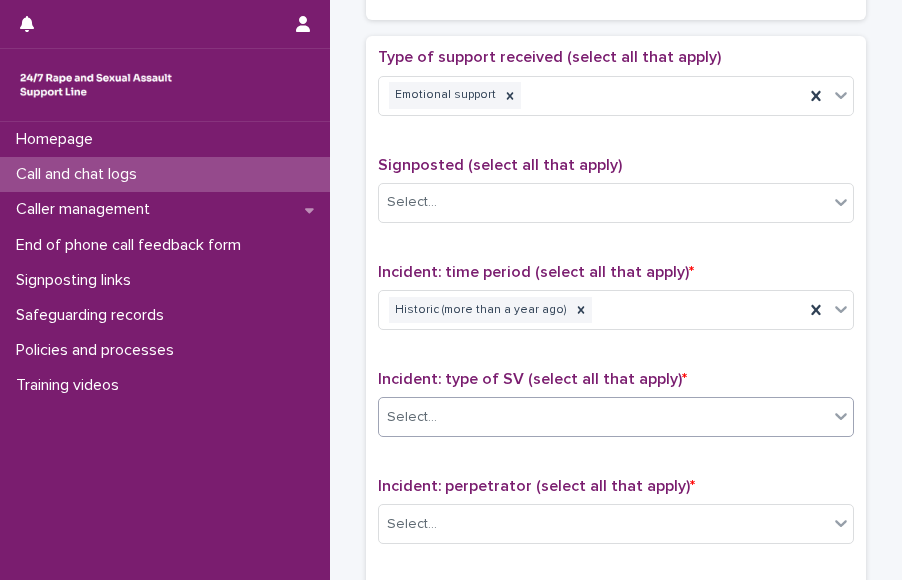 click on "Select..." at bounding box center [603, 417] 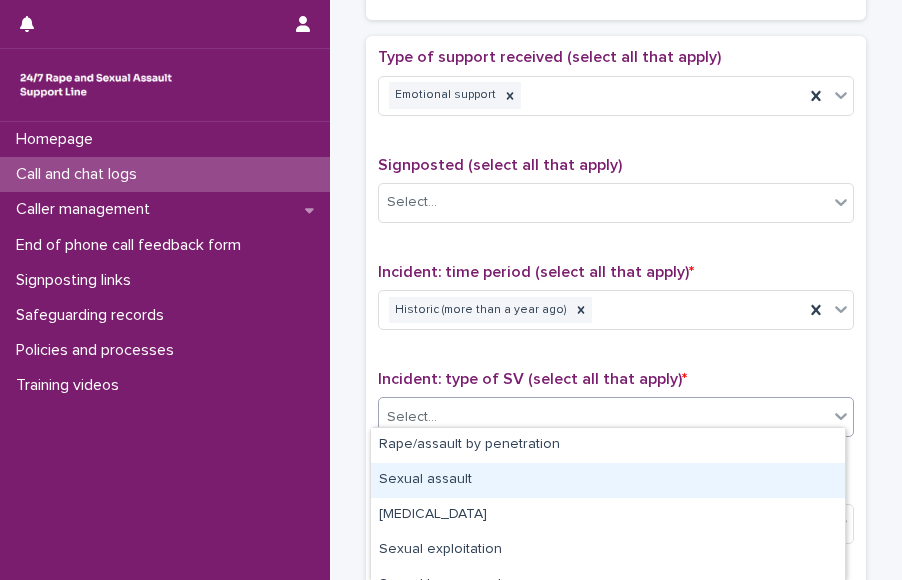 click on "Sexual assault" at bounding box center [608, 480] 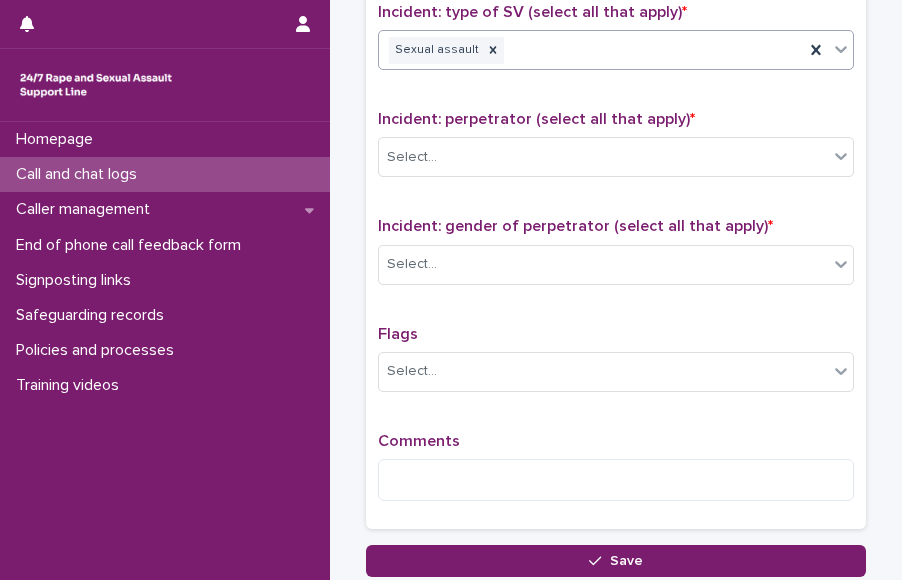 scroll, scrollTop: 1487, scrollLeft: 0, axis: vertical 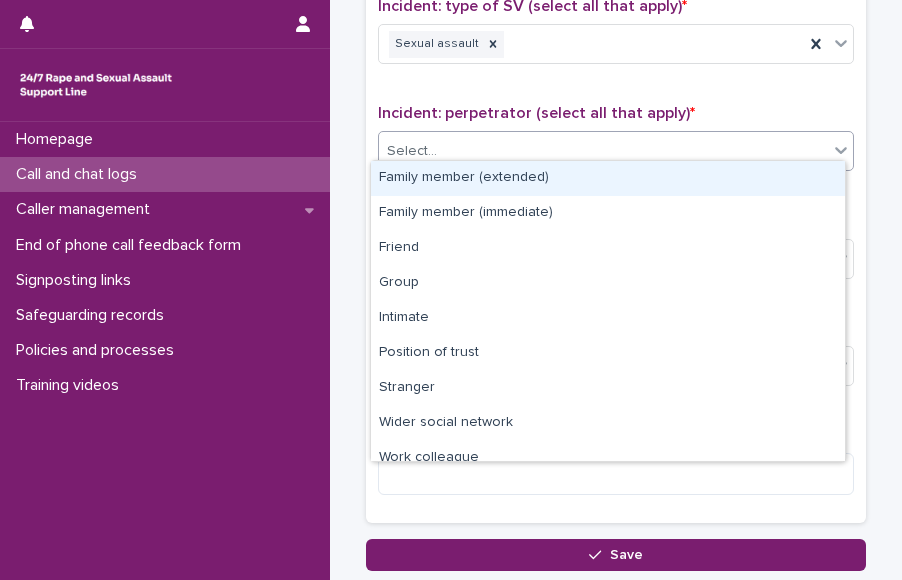 click on "Select..." at bounding box center [603, 151] 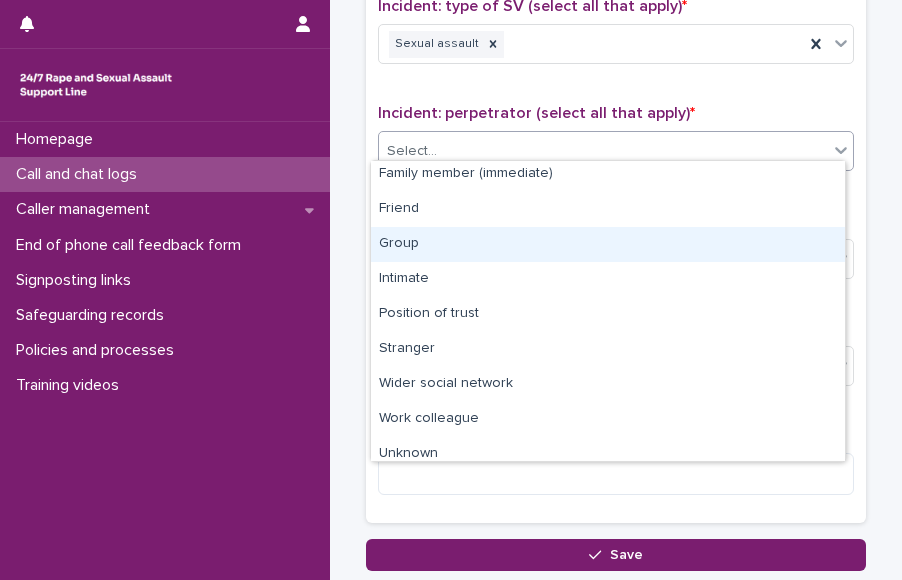 scroll, scrollTop: 0, scrollLeft: 0, axis: both 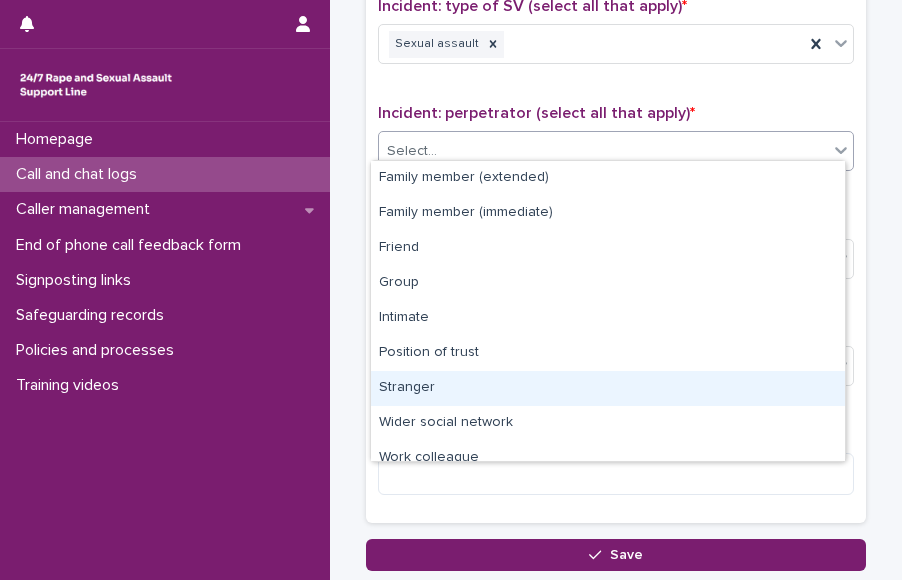 click on "Stranger" at bounding box center [608, 388] 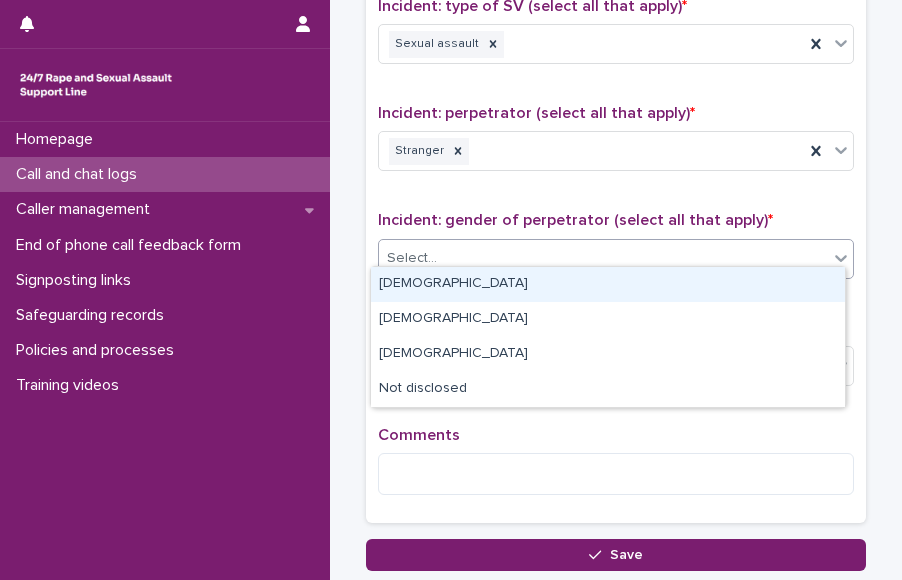drag, startPoint x: 559, startPoint y: 248, endPoint x: 494, endPoint y: 299, distance: 82.61961 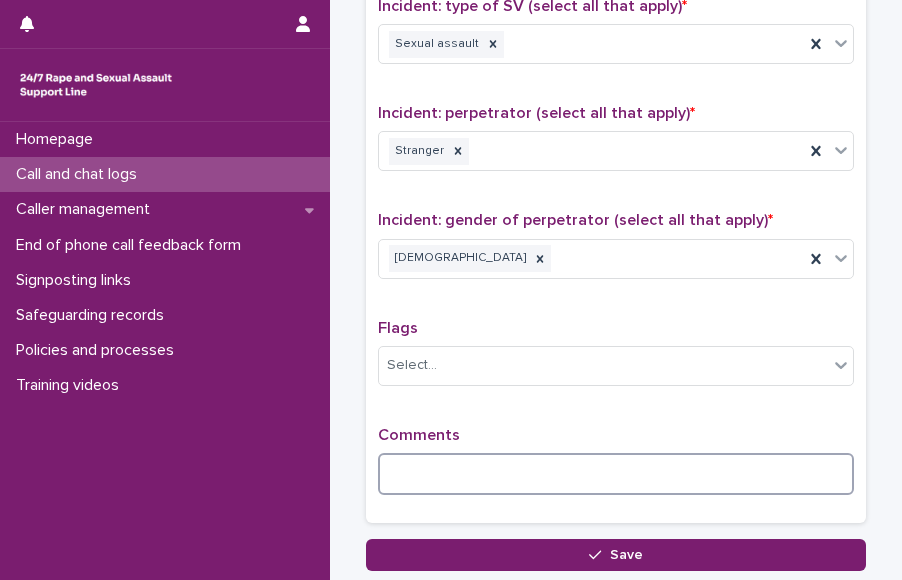 click at bounding box center [616, 474] 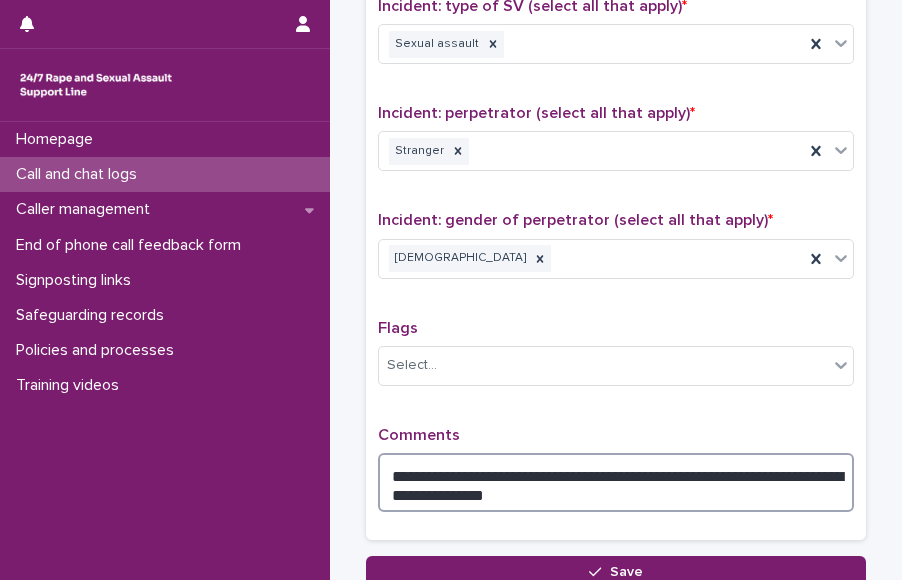click on "**********" at bounding box center [616, 482] 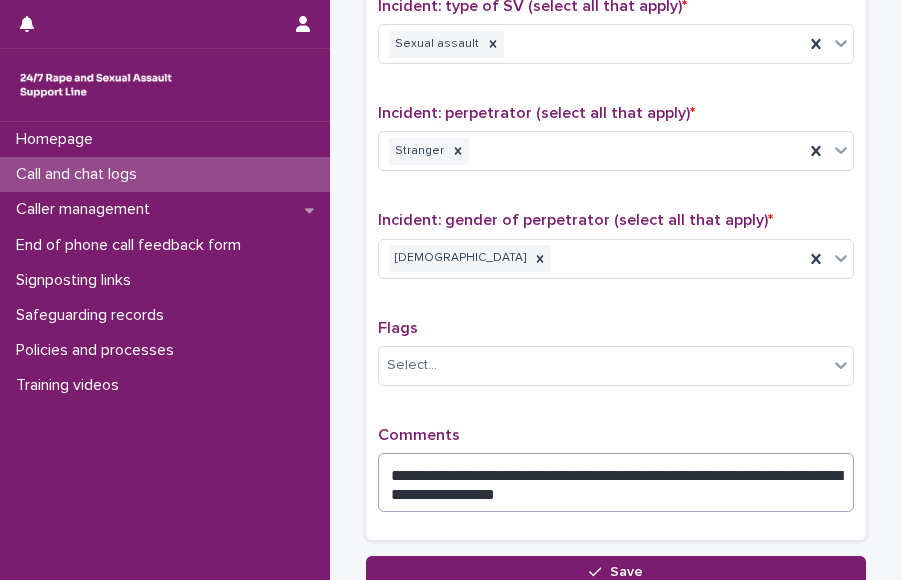 drag, startPoint x: 575, startPoint y: 501, endPoint x: 590, endPoint y: 469, distance: 35.341194 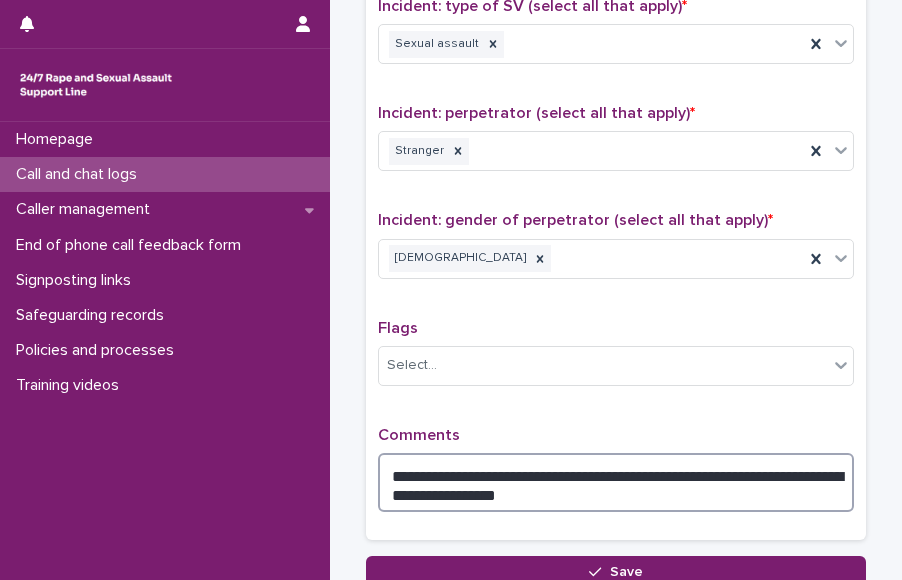 click on "**********" at bounding box center [616, 482] 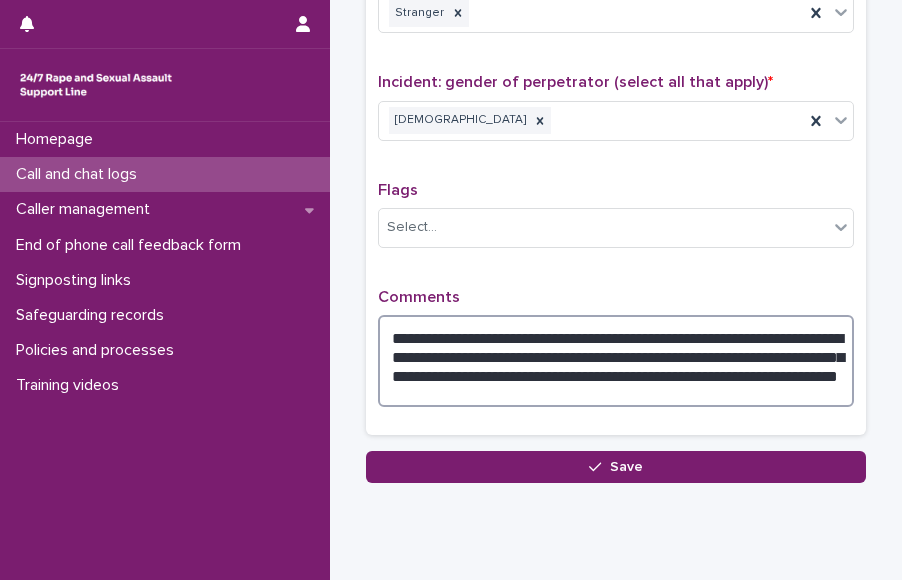 scroll, scrollTop: 1672, scrollLeft: 0, axis: vertical 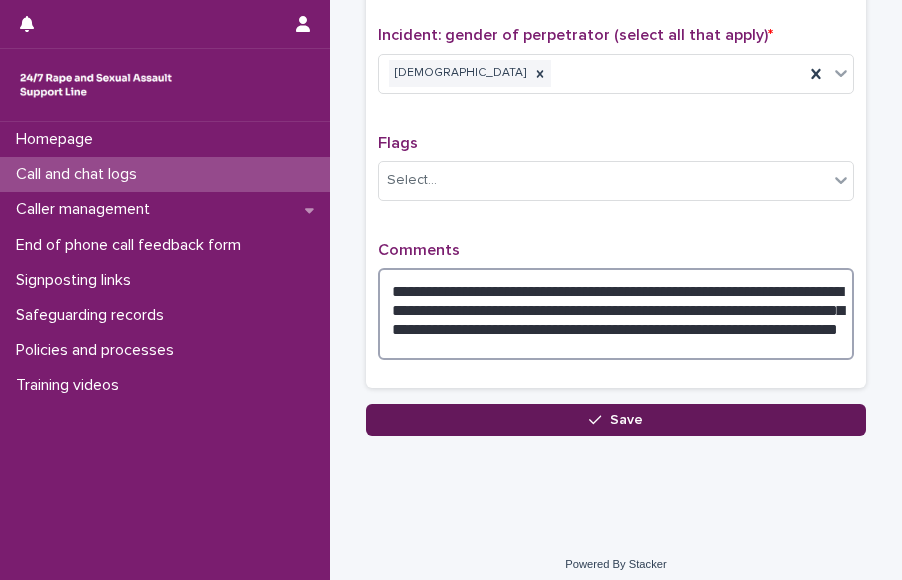 type on "**********" 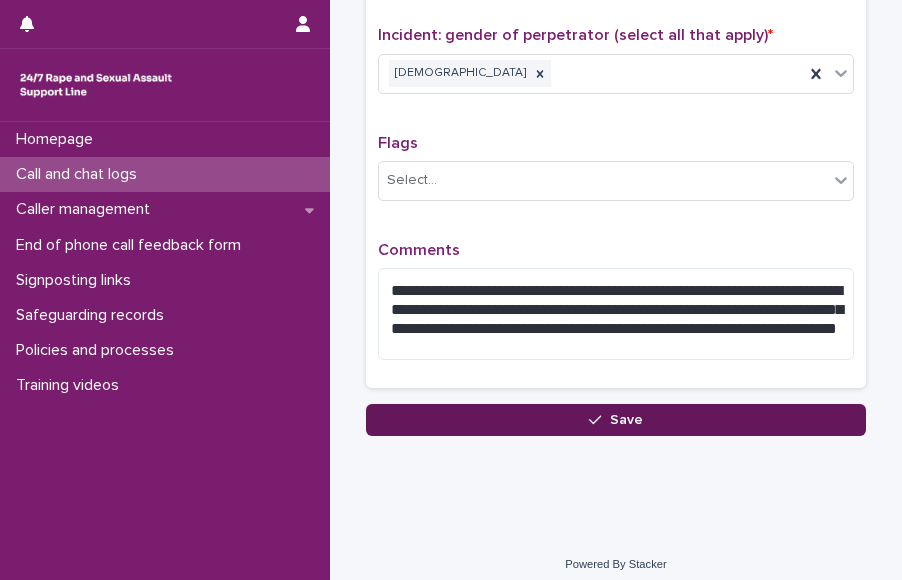 click on "Save" at bounding box center [616, 420] 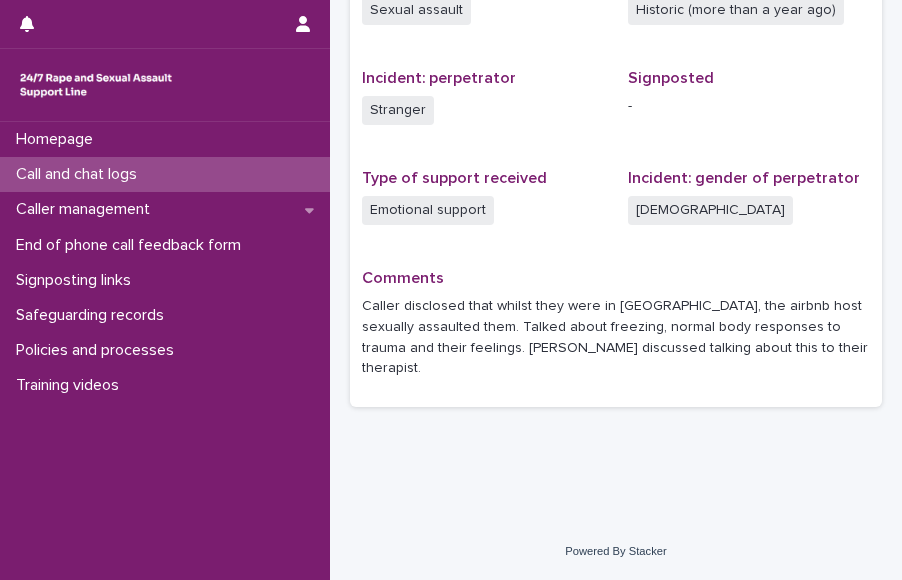 scroll, scrollTop: 0, scrollLeft: 0, axis: both 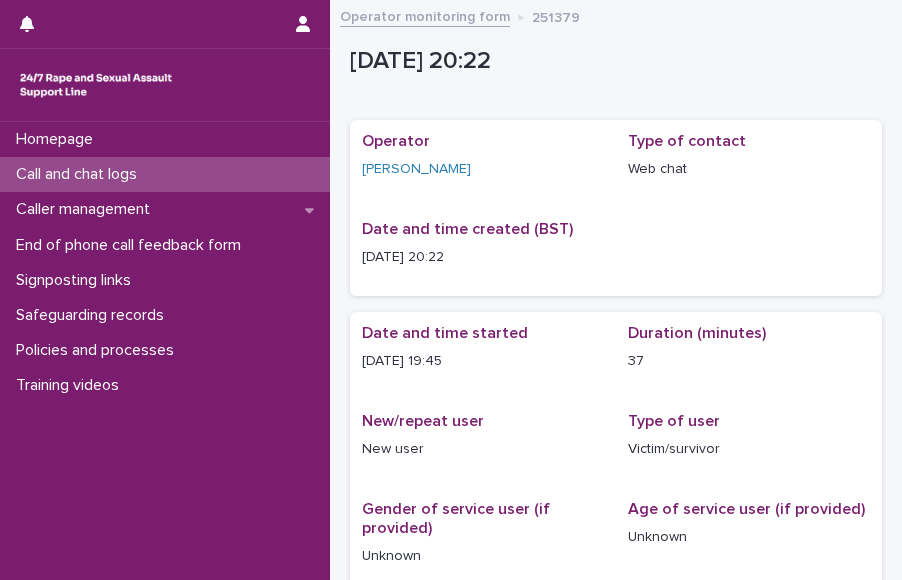 click at bounding box center (148, 24) 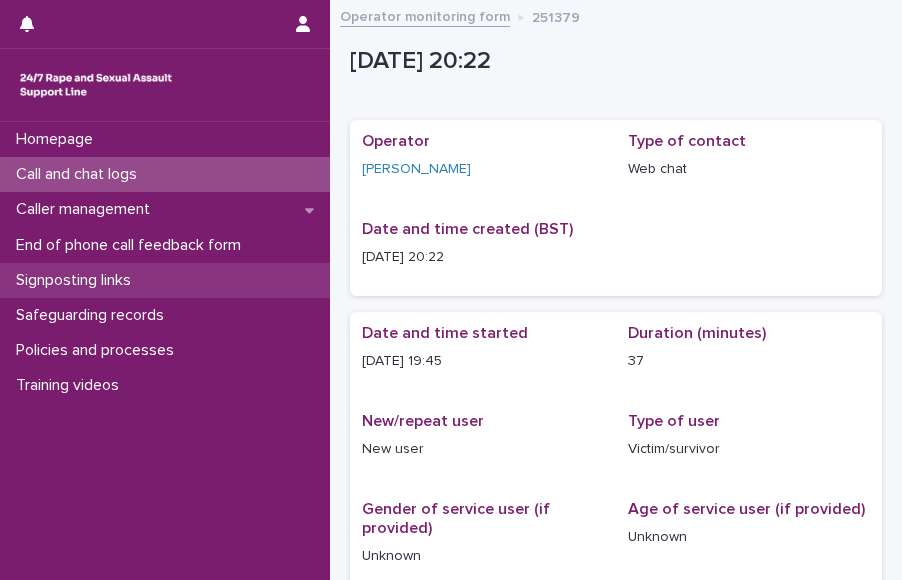 click on "Signposting links" at bounding box center [165, 280] 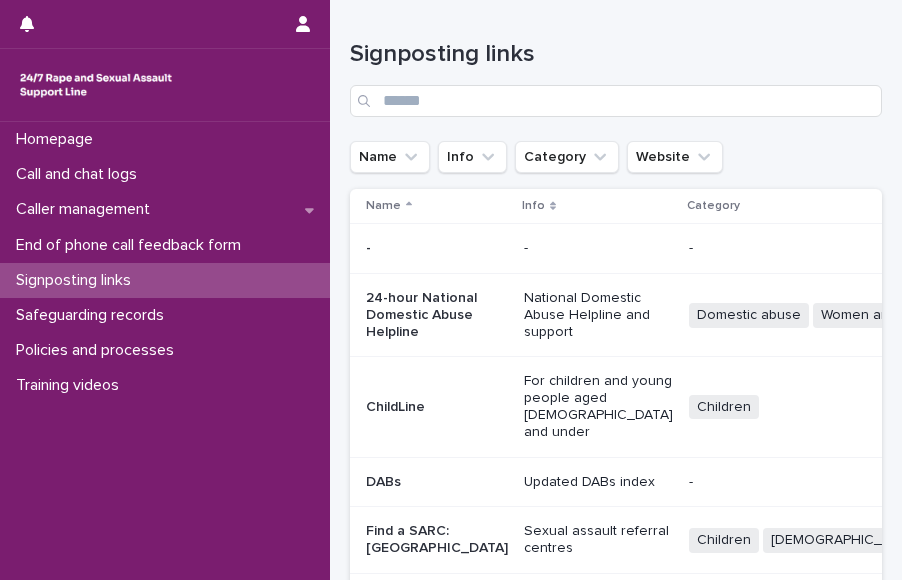 scroll, scrollTop: 1010, scrollLeft: 0, axis: vertical 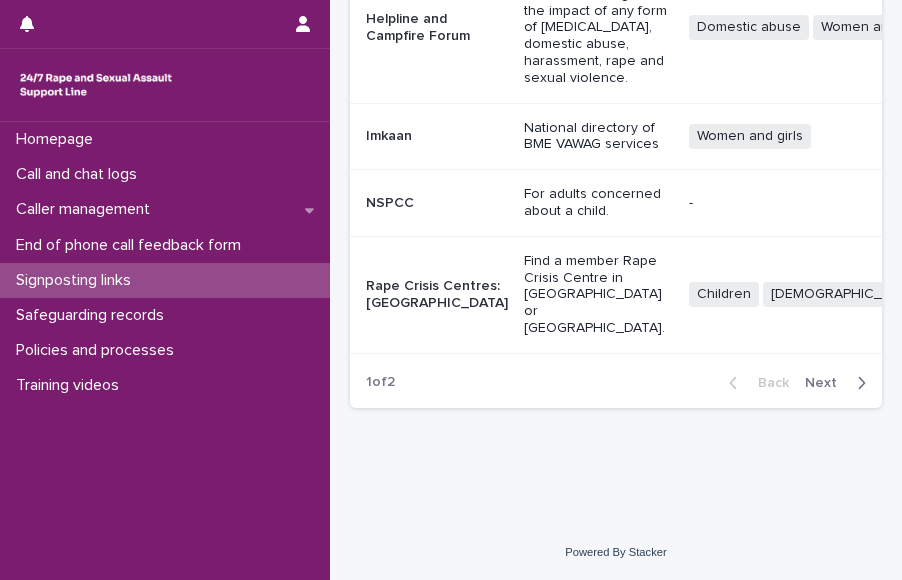click on "Find a member Rape Crisis Centre in [GEOGRAPHIC_DATA] or [GEOGRAPHIC_DATA]." at bounding box center (598, 295) 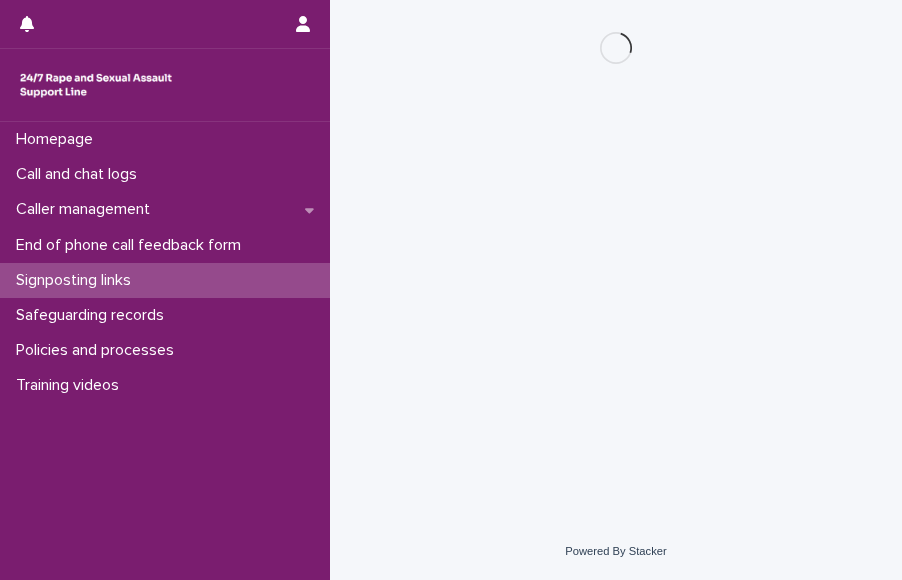 scroll, scrollTop: 0, scrollLeft: 0, axis: both 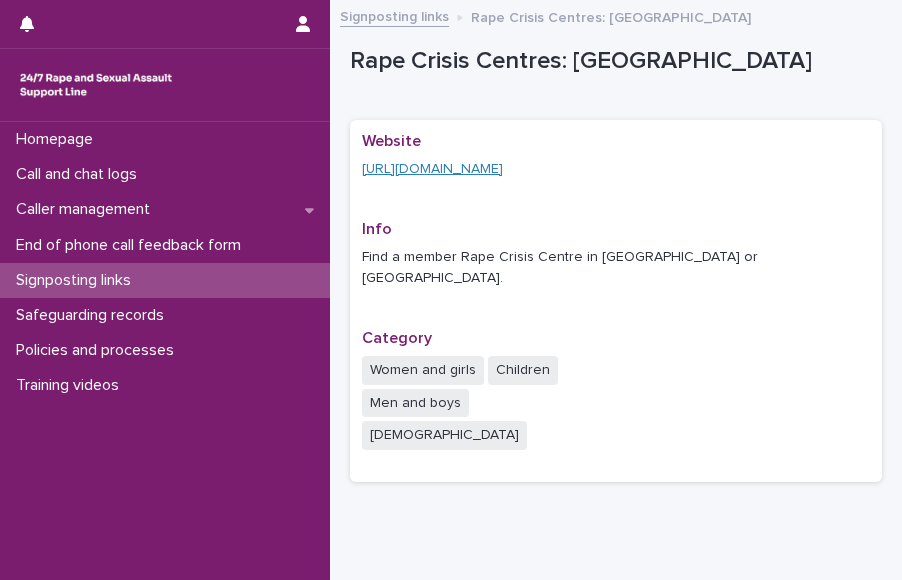 click on "[URL][DOMAIN_NAME]" at bounding box center [432, 169] 